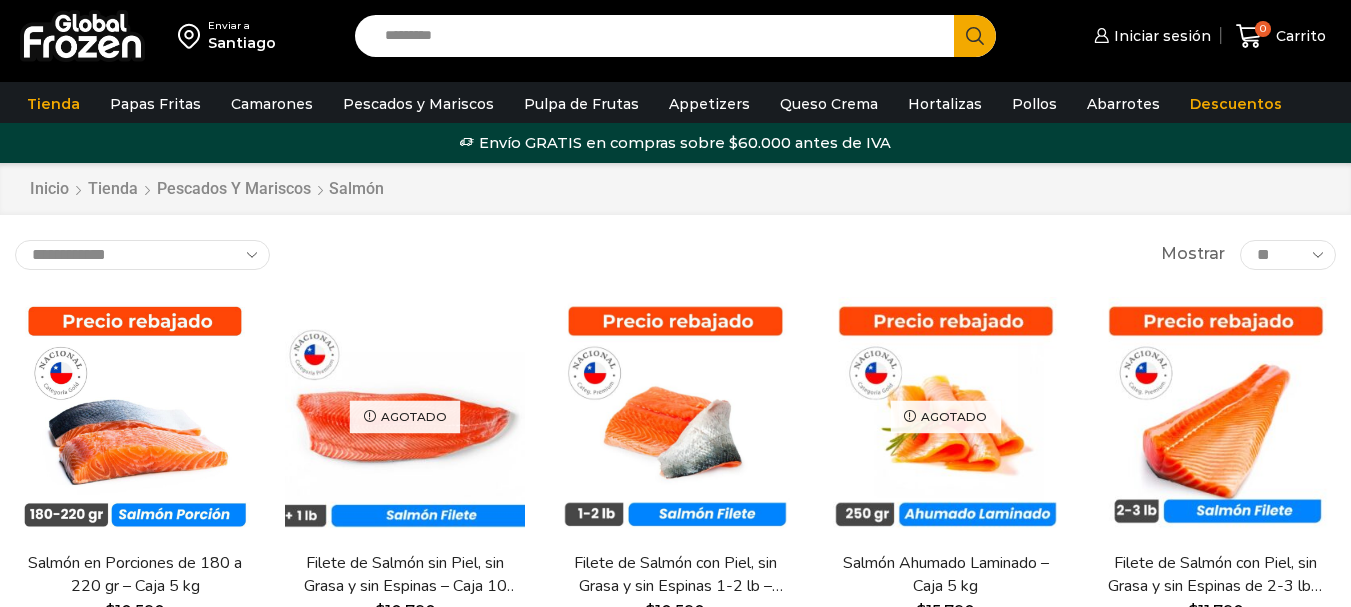 scroll, scrollTop: 0, scrollLeft: 0, axis: both 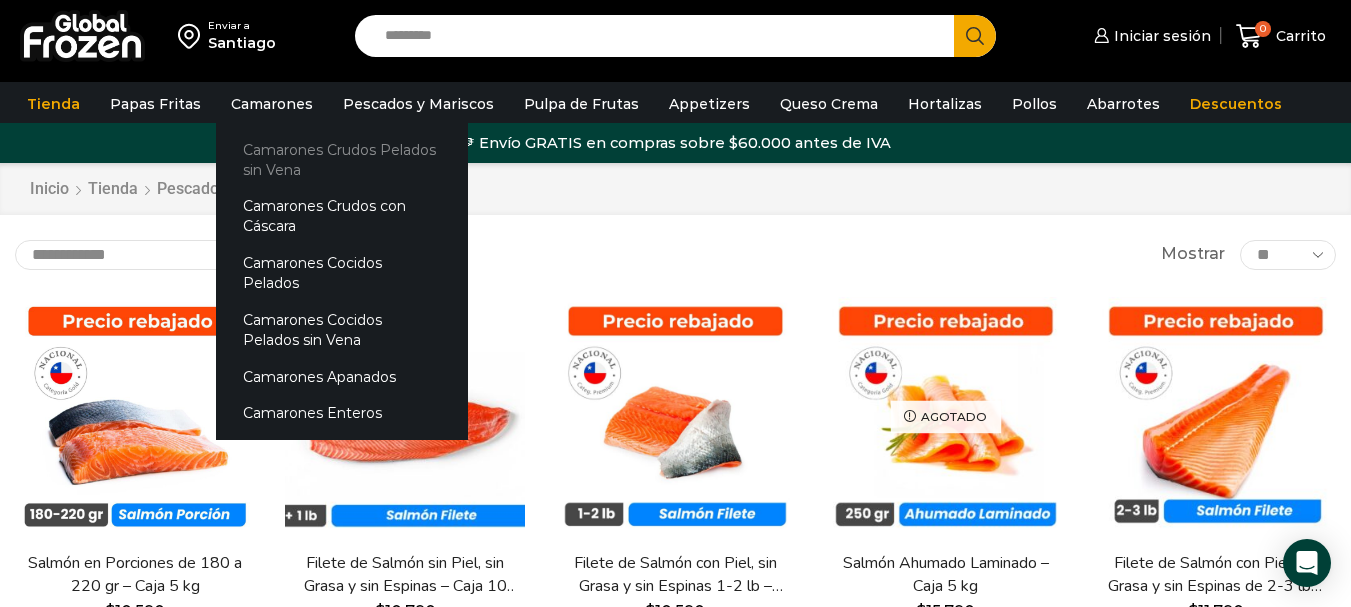 click on "Camarones Crudos Pelados sin Vena" at bounding box center [342, 159] 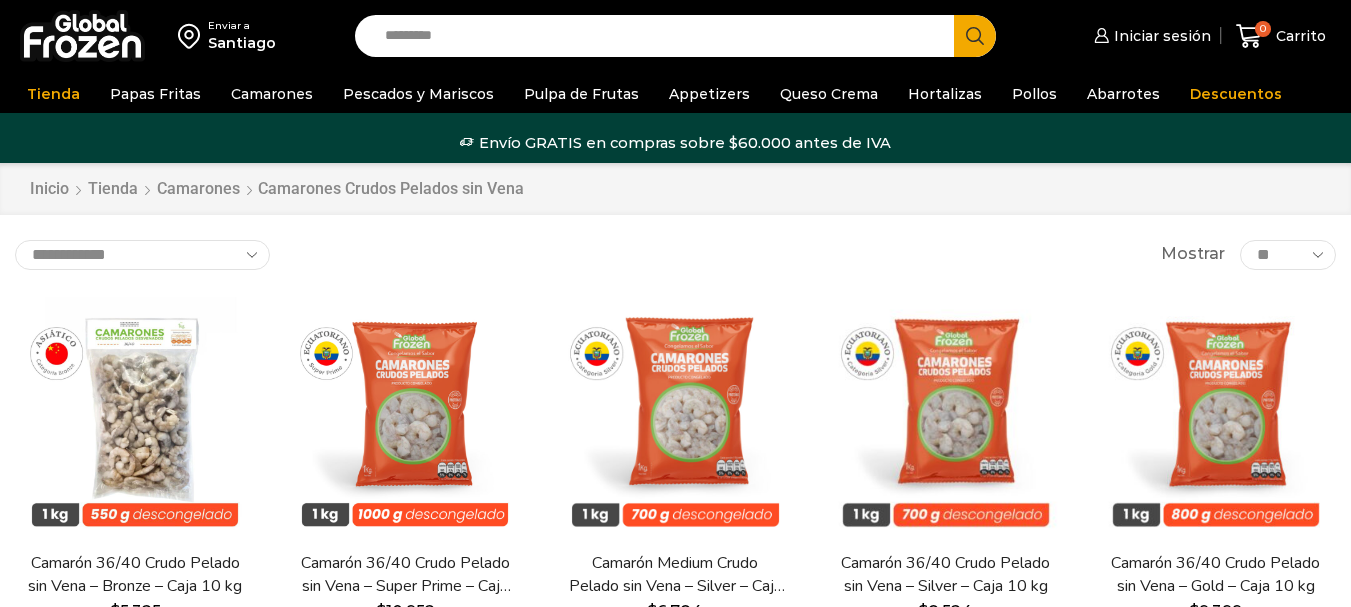 scroll, scrollTop: 0, scrollLeft: 0, axis: both 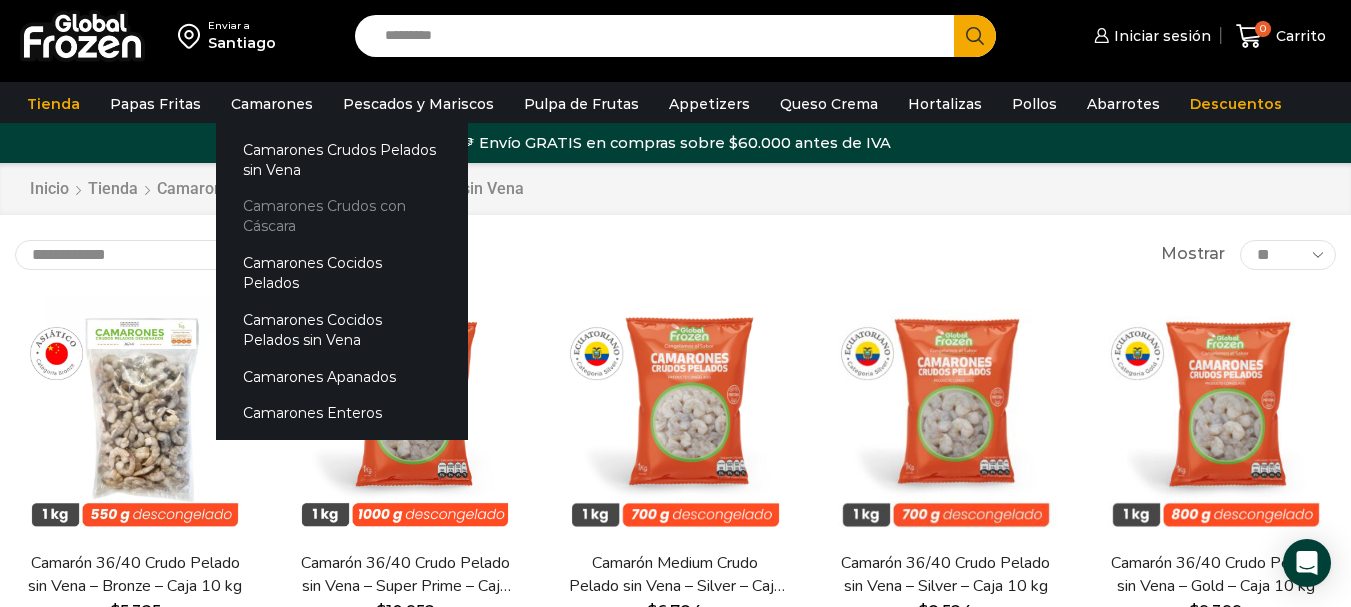click on "Camarones Crudos con Cáscara" at bounding box center (342, 216) 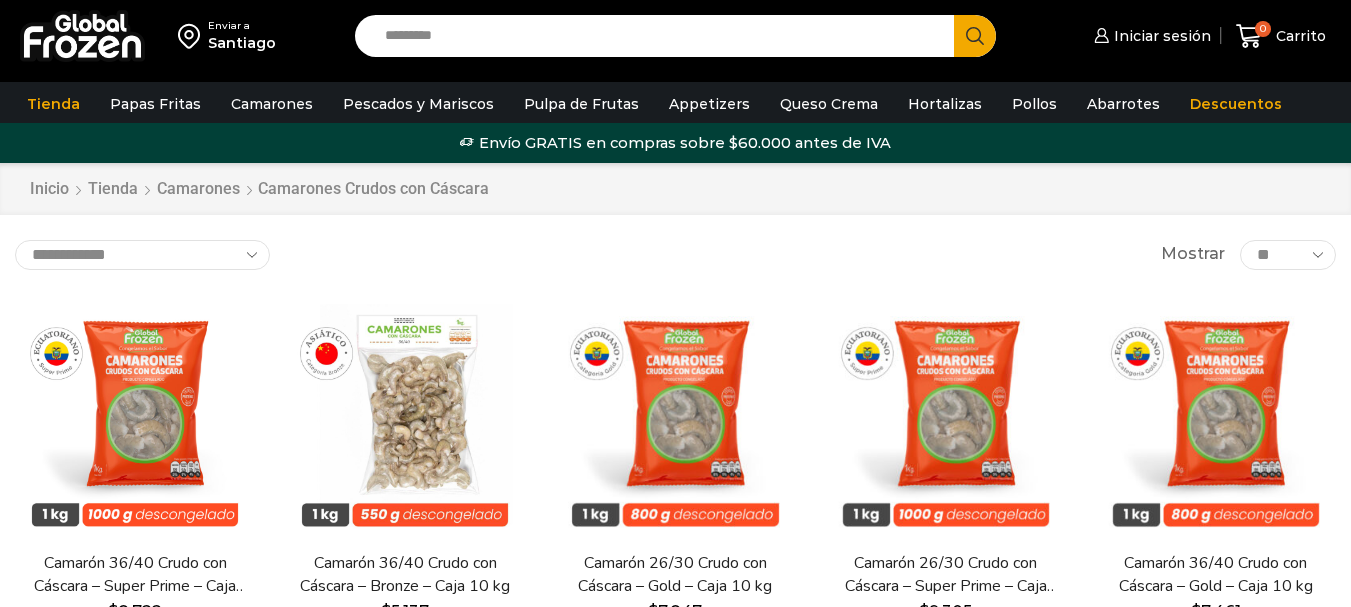 scroll, scrollTop: 0, scrollLeft: 0, axis: both 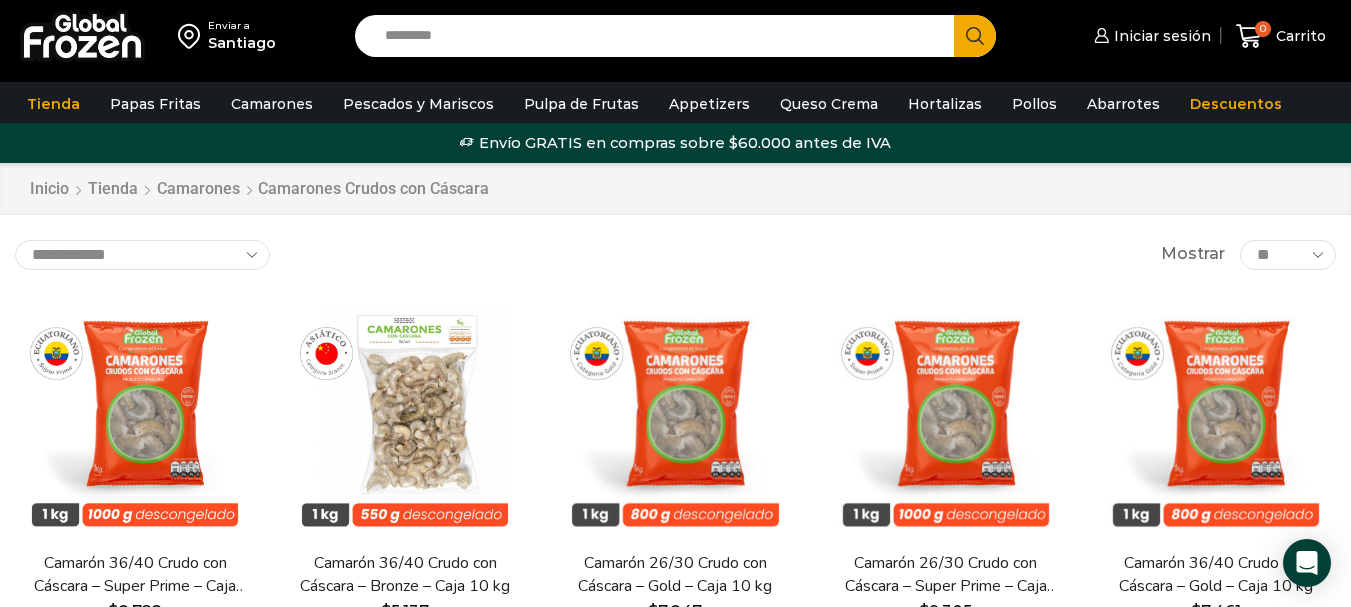 click on "Camarones" at bounding box center [272, 104] 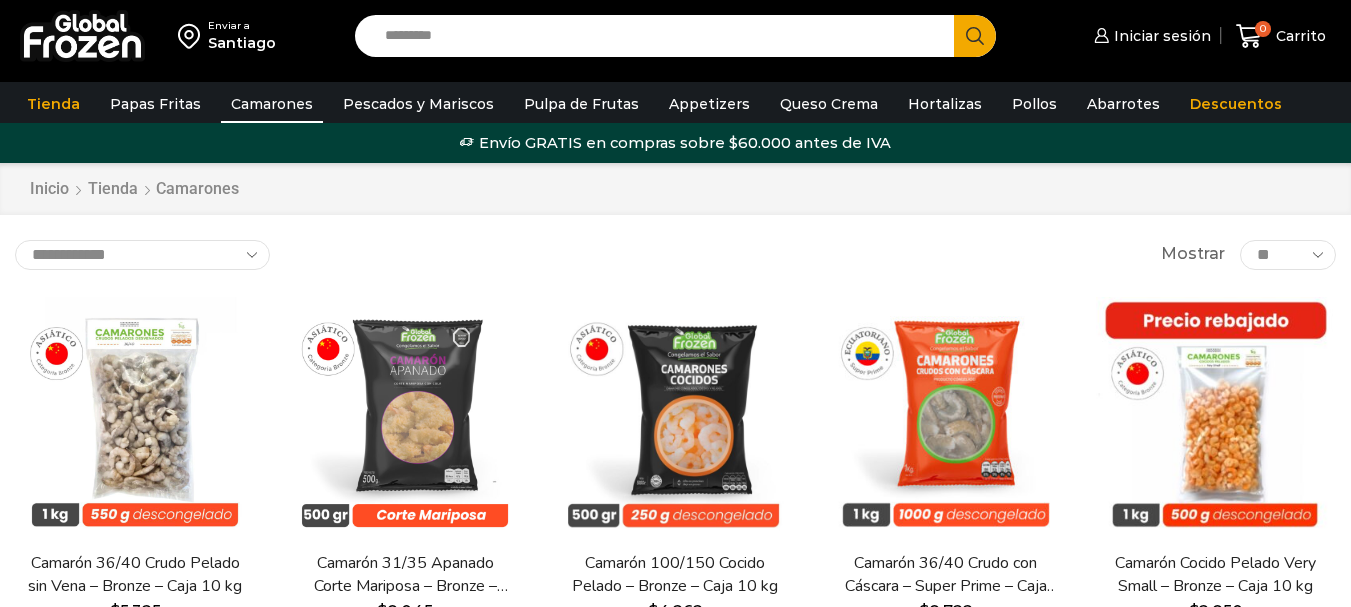 scroll, scrollTop: 0, scrollLeft: 0, axis: both 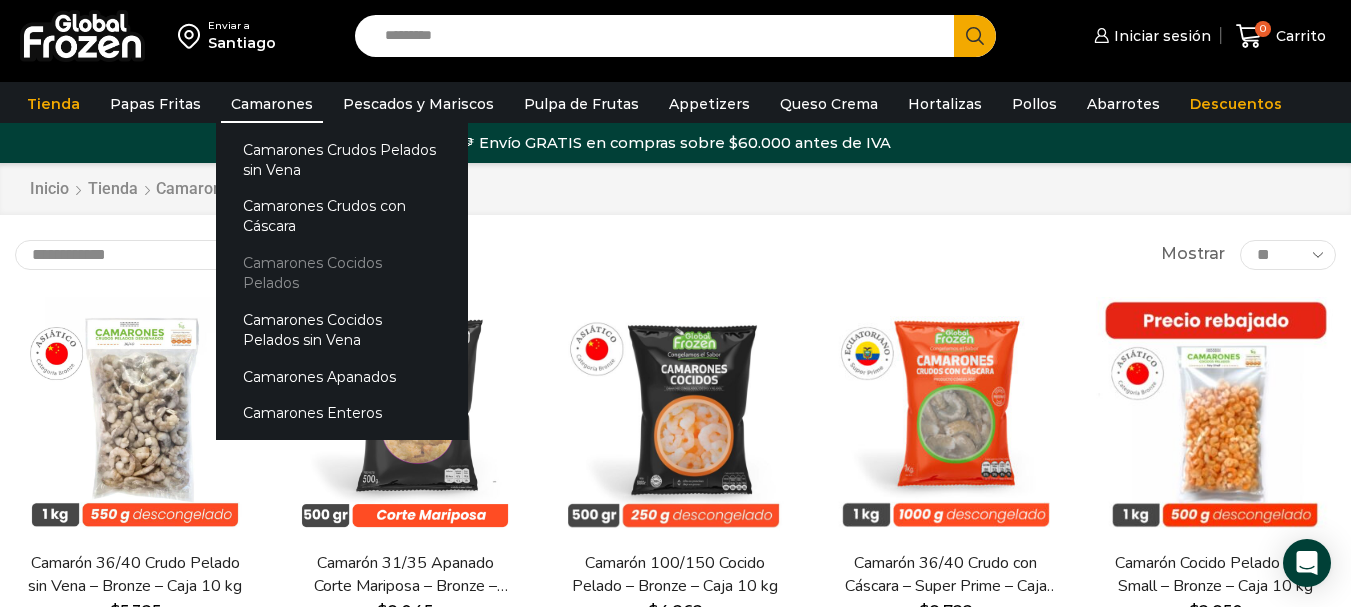 click on "Camarones Cocidos Pelados" at bounding box center [342, 273] 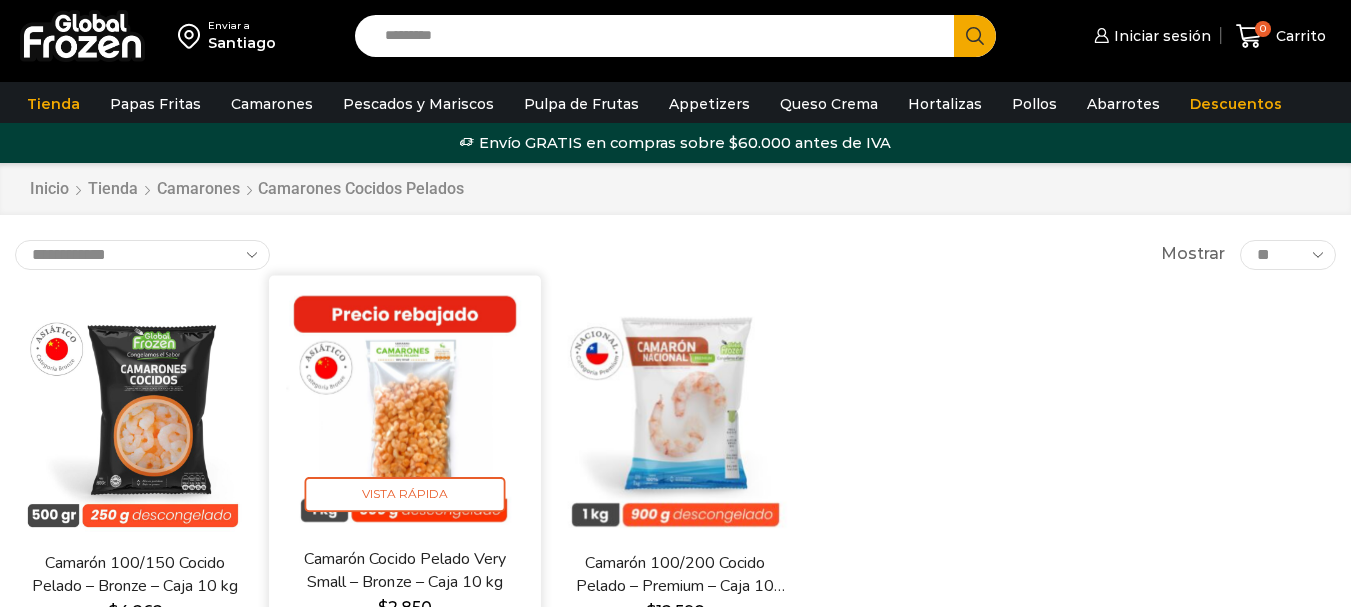 scroll, scrollTop: 0, scrollLeft: 0, axis: both 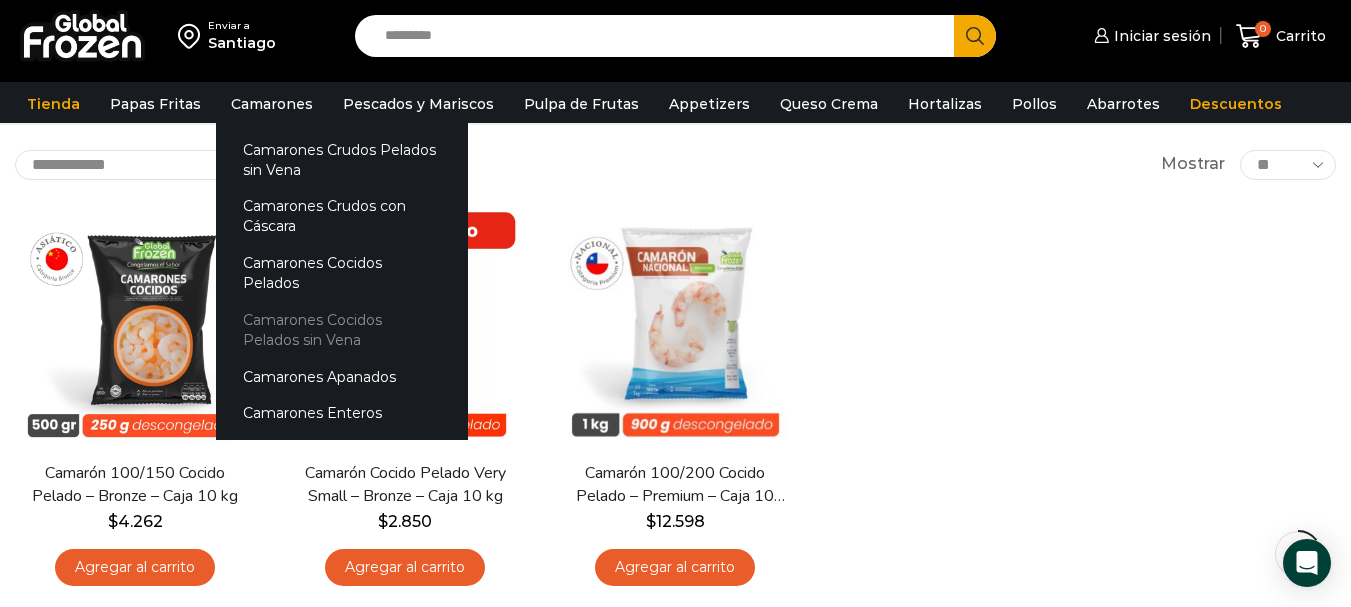 click on "Camarones Cocidos Pelados sin Vena" at bounding box center (342, 329) 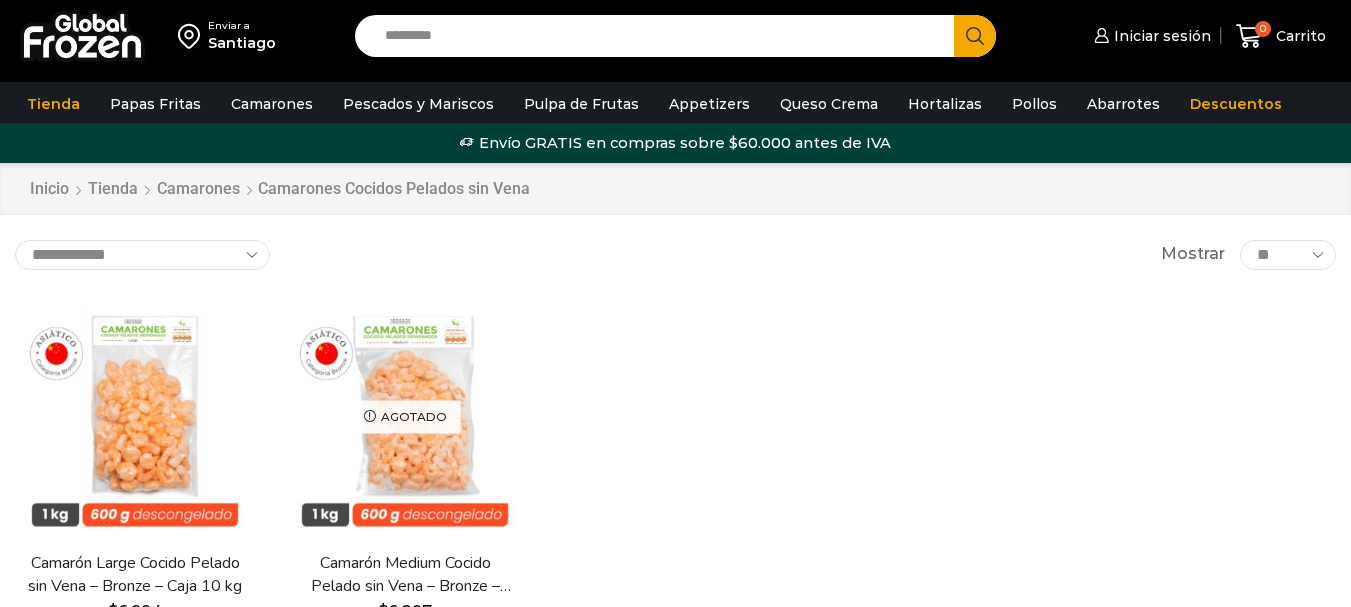 scroll, scrollTop: 0, scrollLeft: 0, axis: both 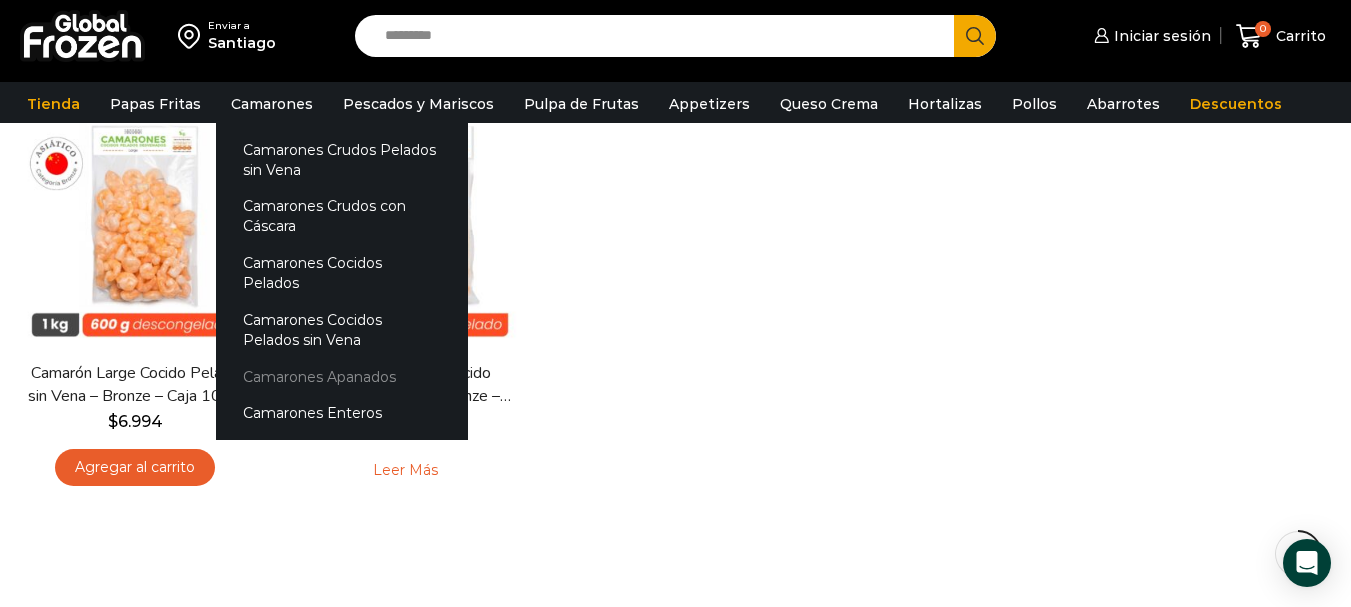 click on "Camarones Apanados" at bounding box center [342, 376] 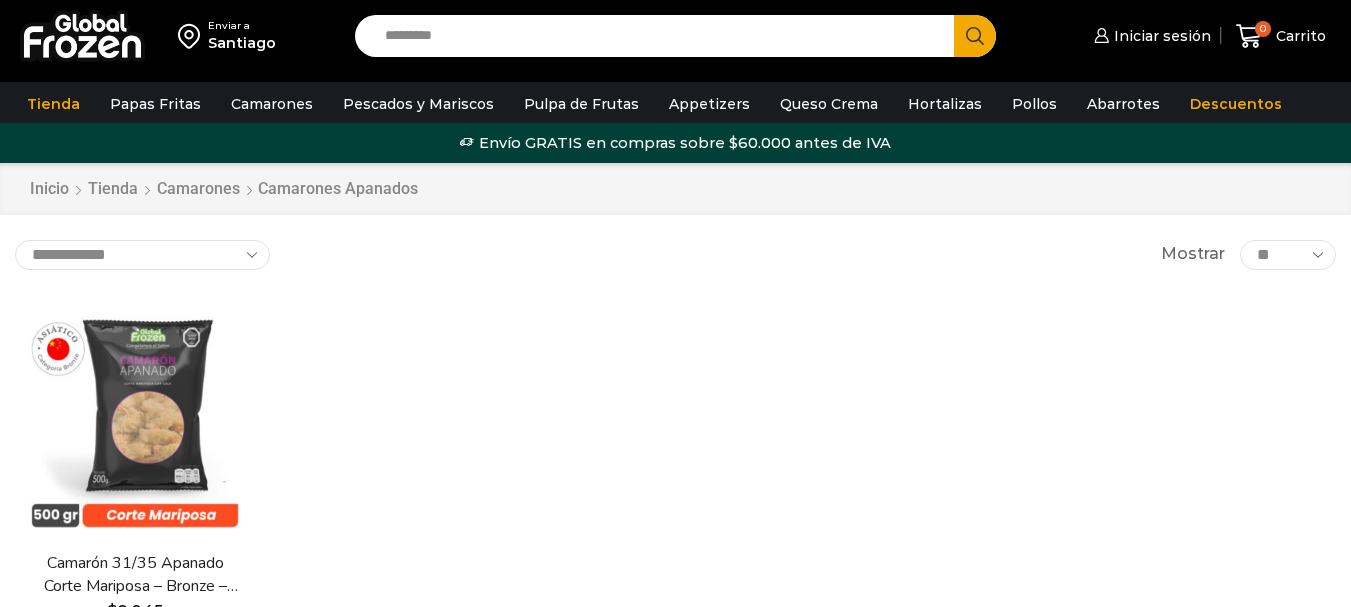 scroll, scrollTop: 0, scrollLeft: 0, axis: both 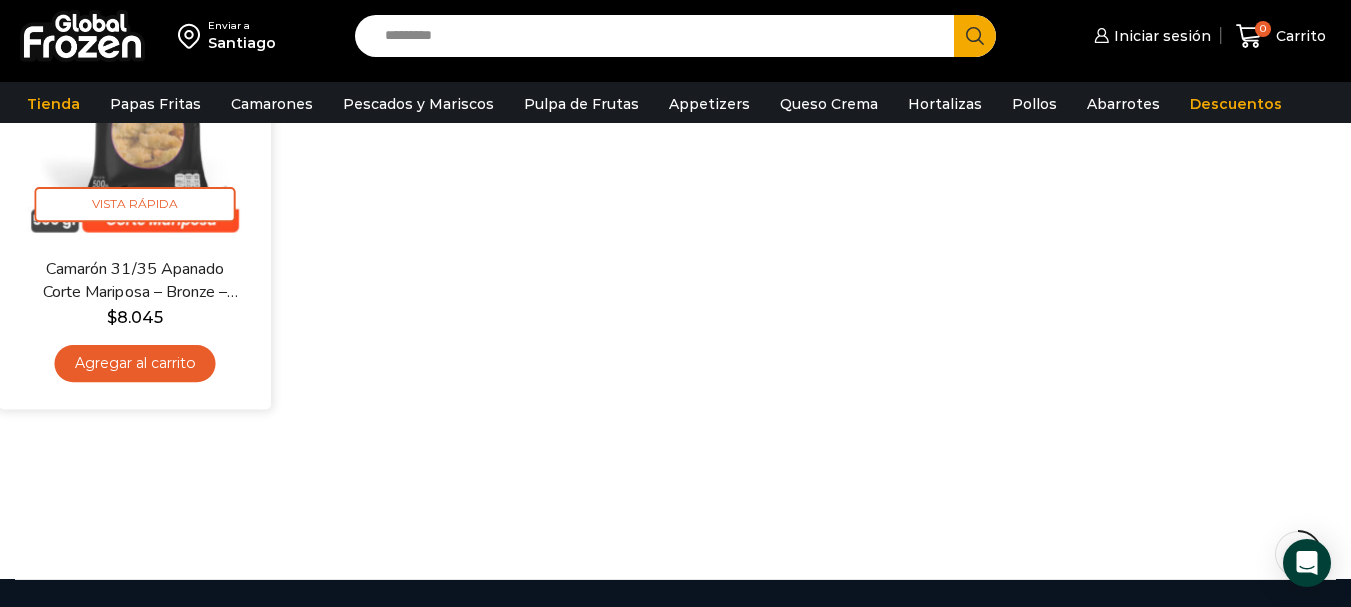 click on "Agregar al carrito" at bounding box center [135, 363] 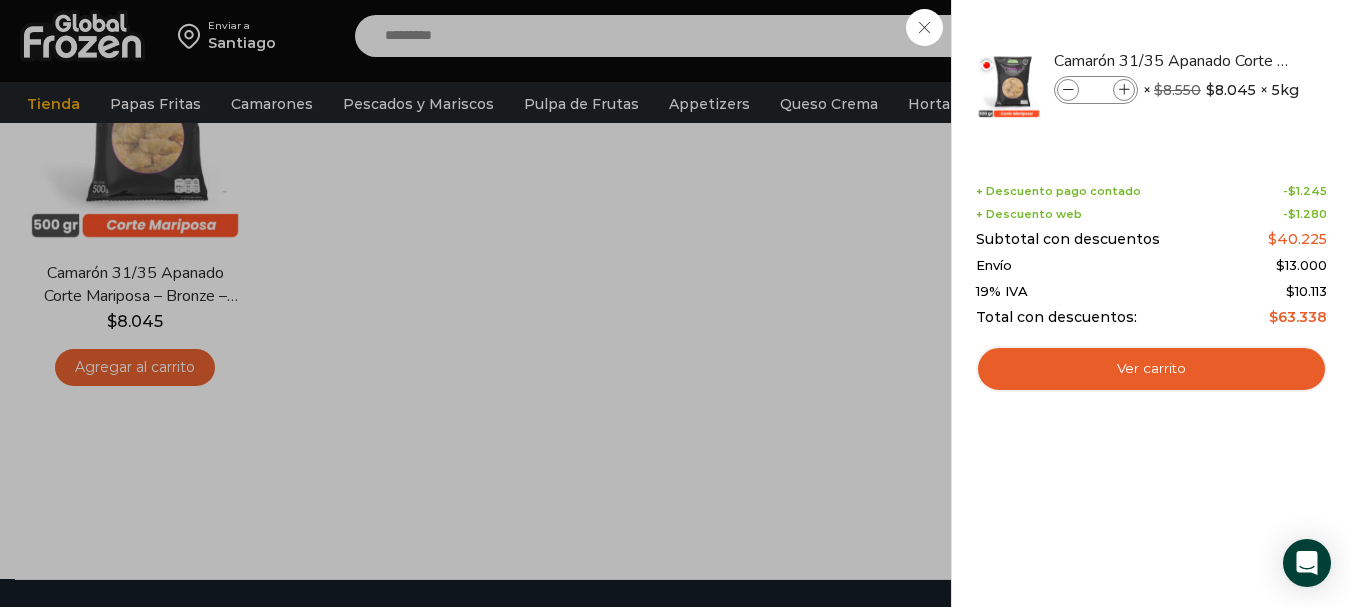 click on "1
Carrito
1
1
Shopping Cart
*" at bounding box center (1281, 36) 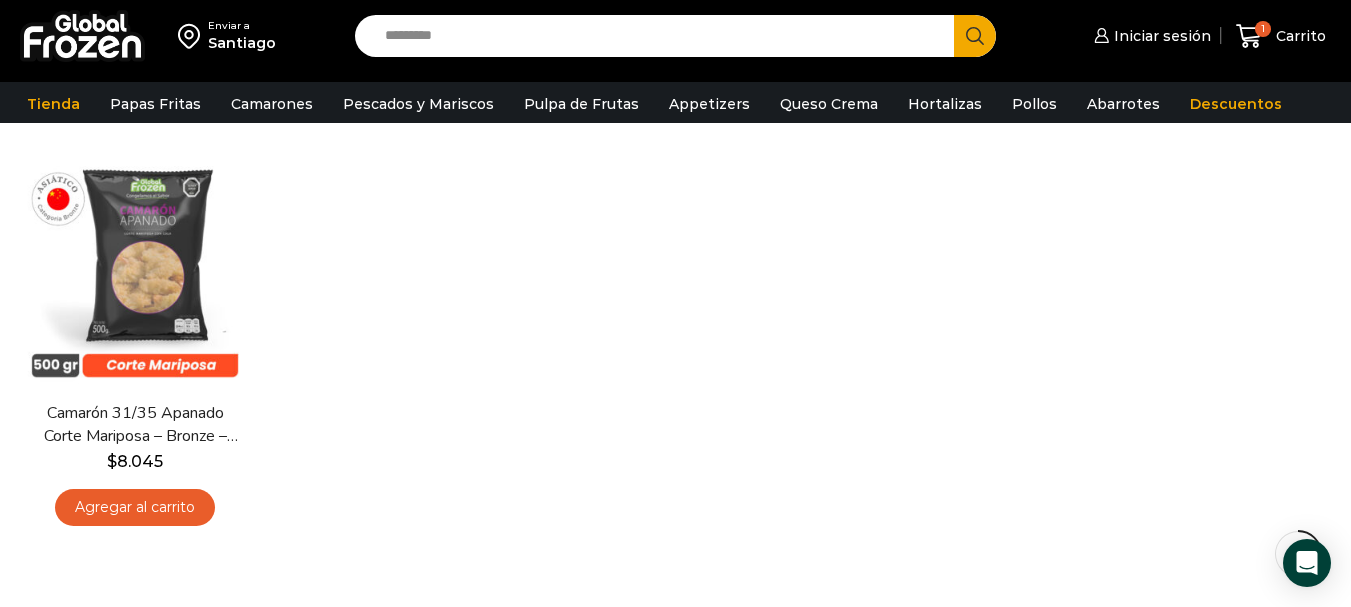 scroll, scrollTop: 100, scrollLeft: 0, axis: vertical 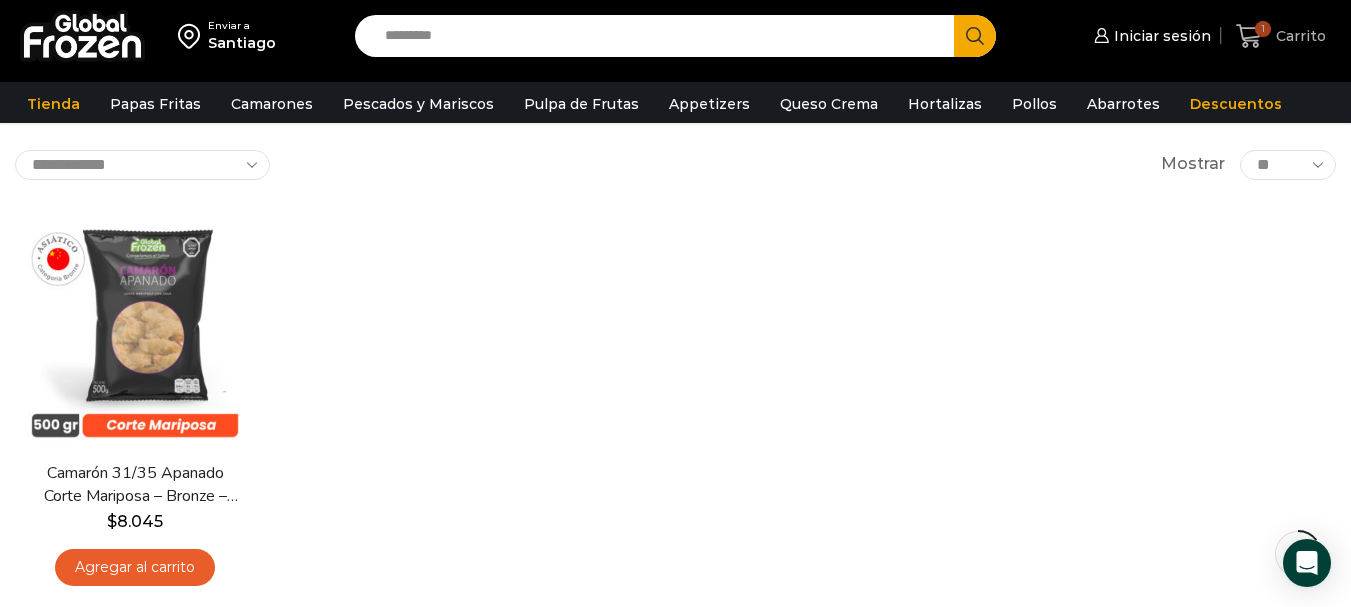 click at bounding box center (1249, 36) 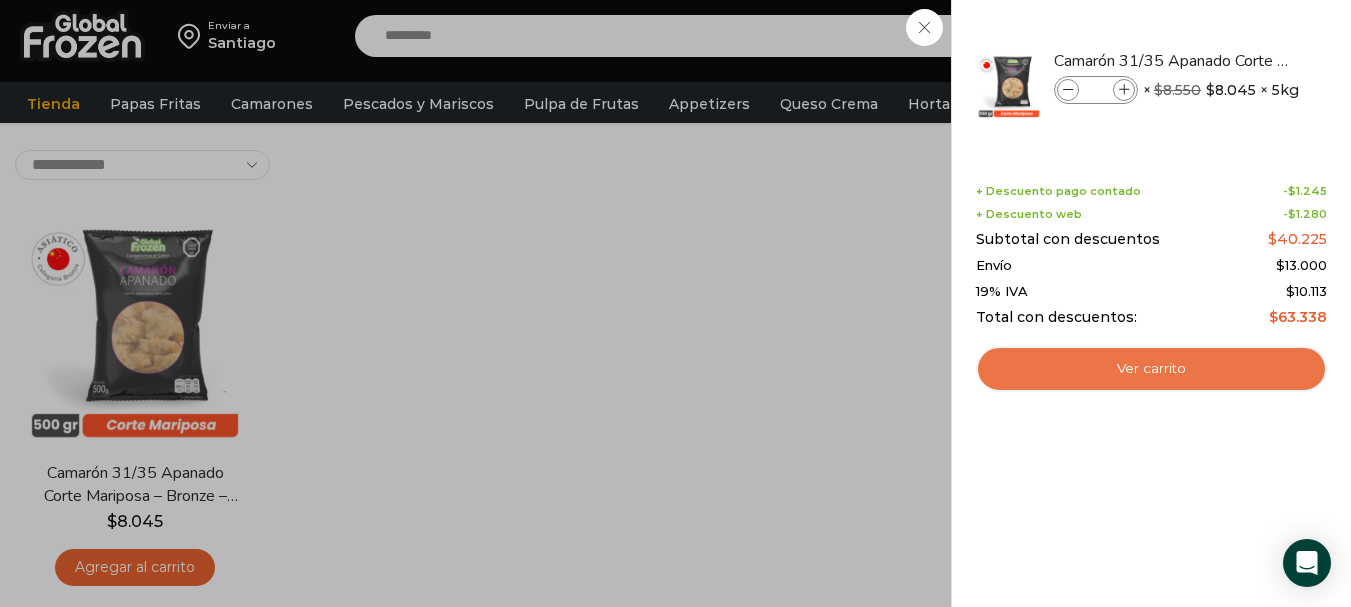 click on "Ver carrito" at bounding box center (1151, 369) 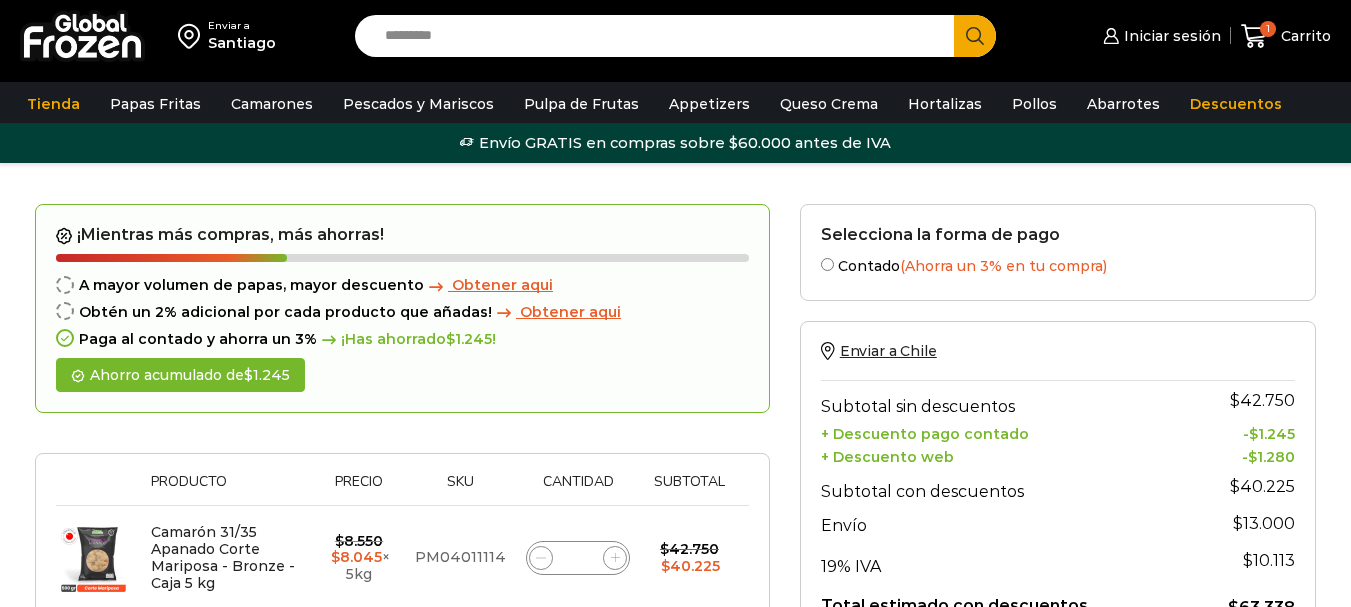 scroll, scrollTop: 0, scrollLeft: 0, axis: both 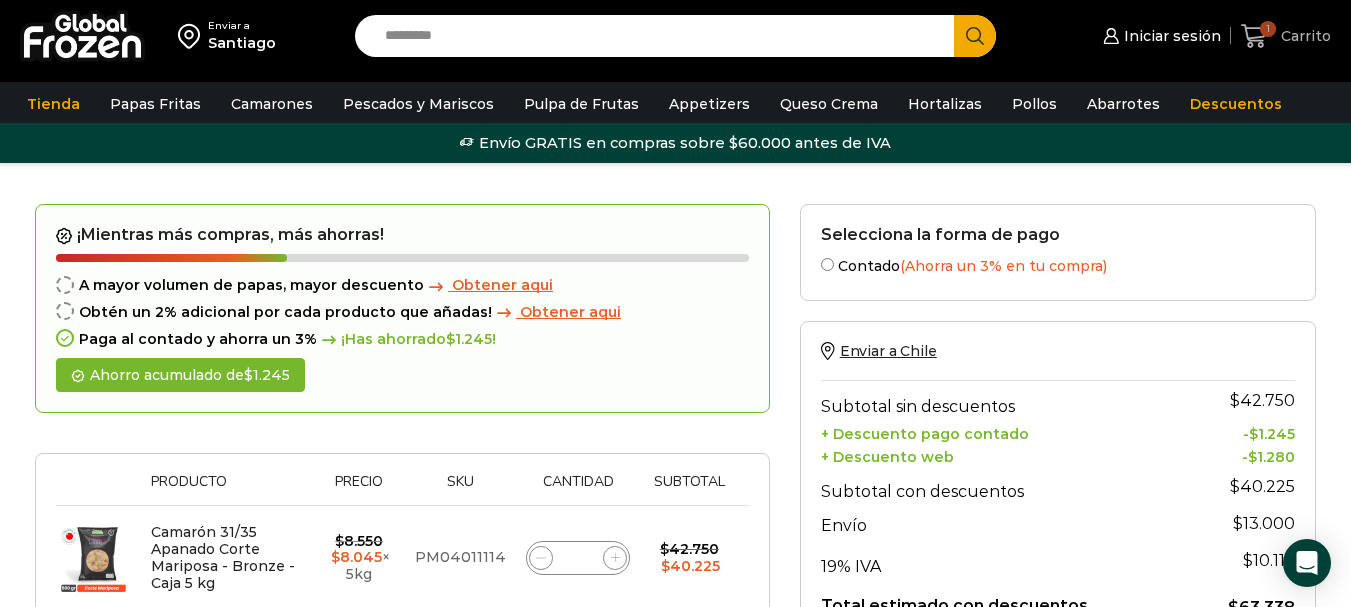 click at bounding box center (1254, 36) 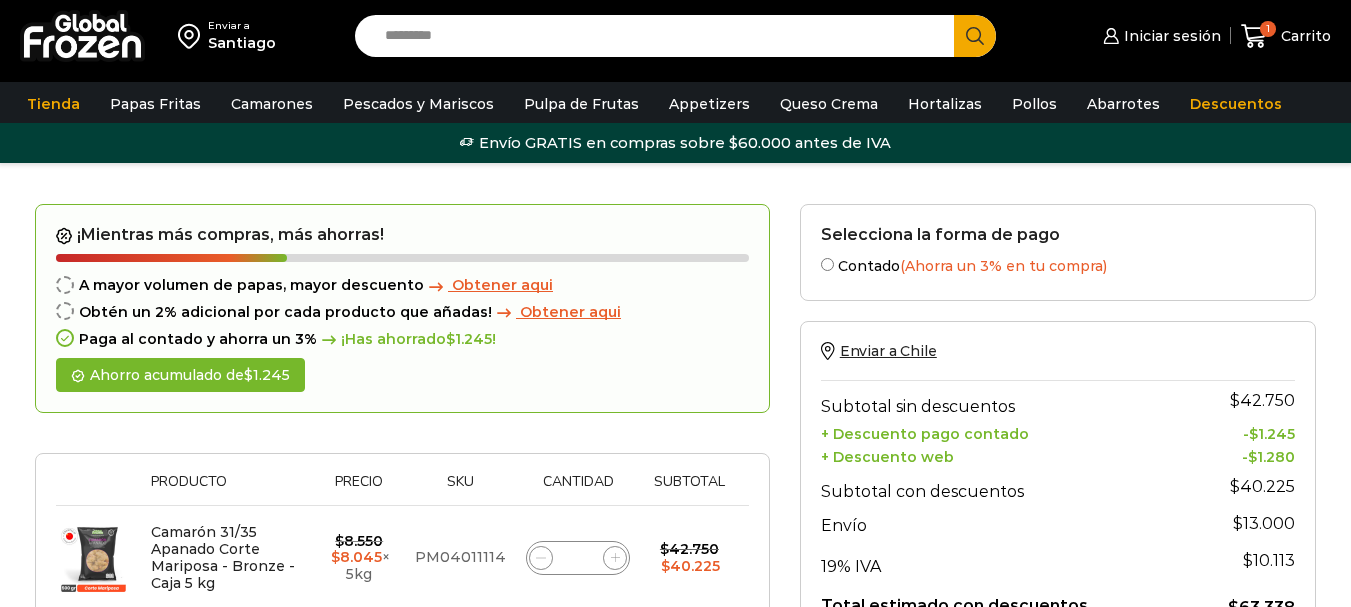 scroll, scrollTop: 0, scrollLeft: 0, axis: both 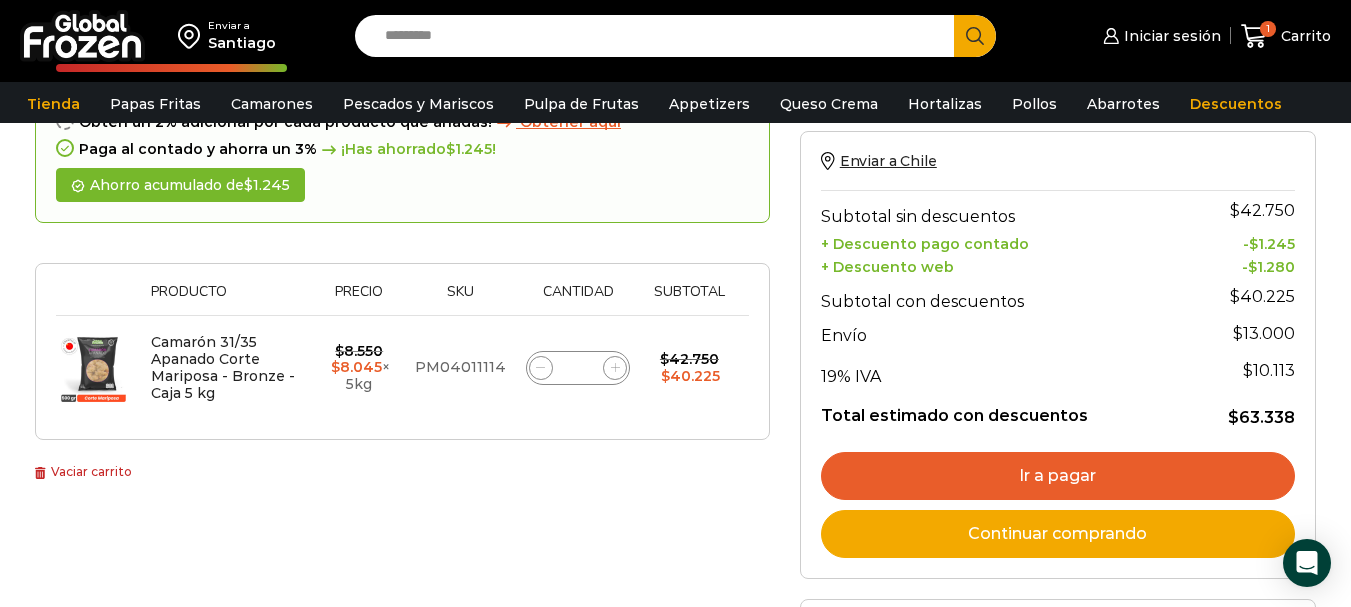 click on "Vaciar carrito" at bounding box center [83, 471] 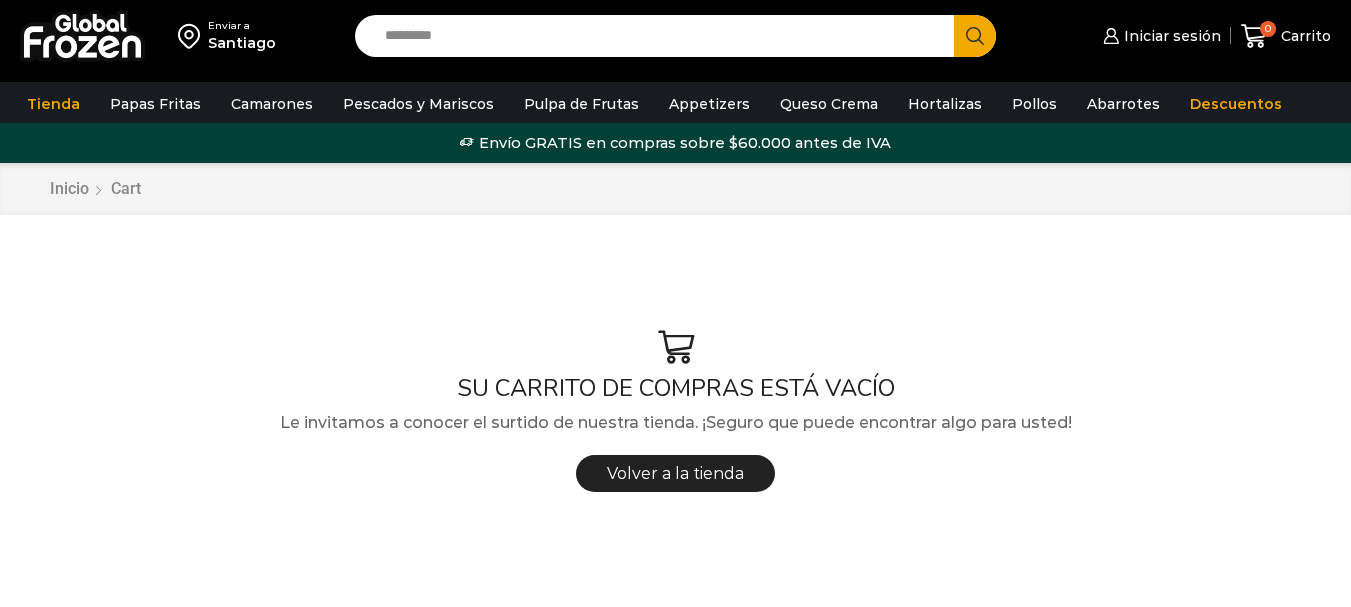 scroll, scrollTop: 0, scrollLeft: 0, axis: both 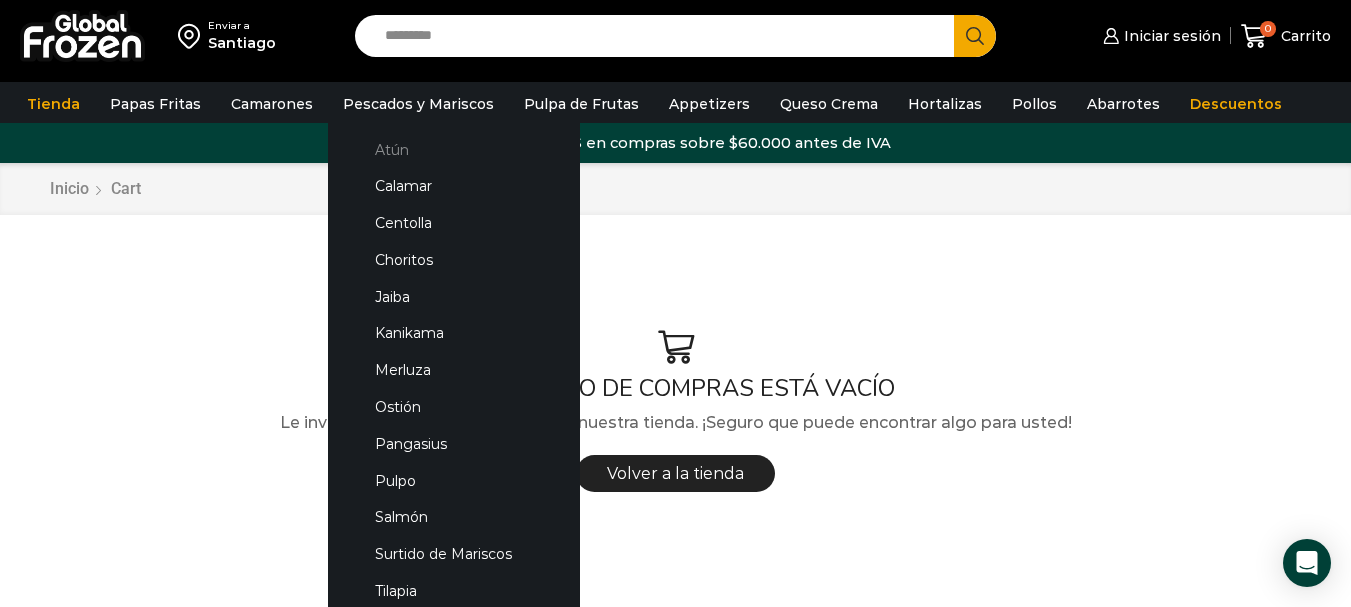 click on "Atún" at bounding box center (454, 149) 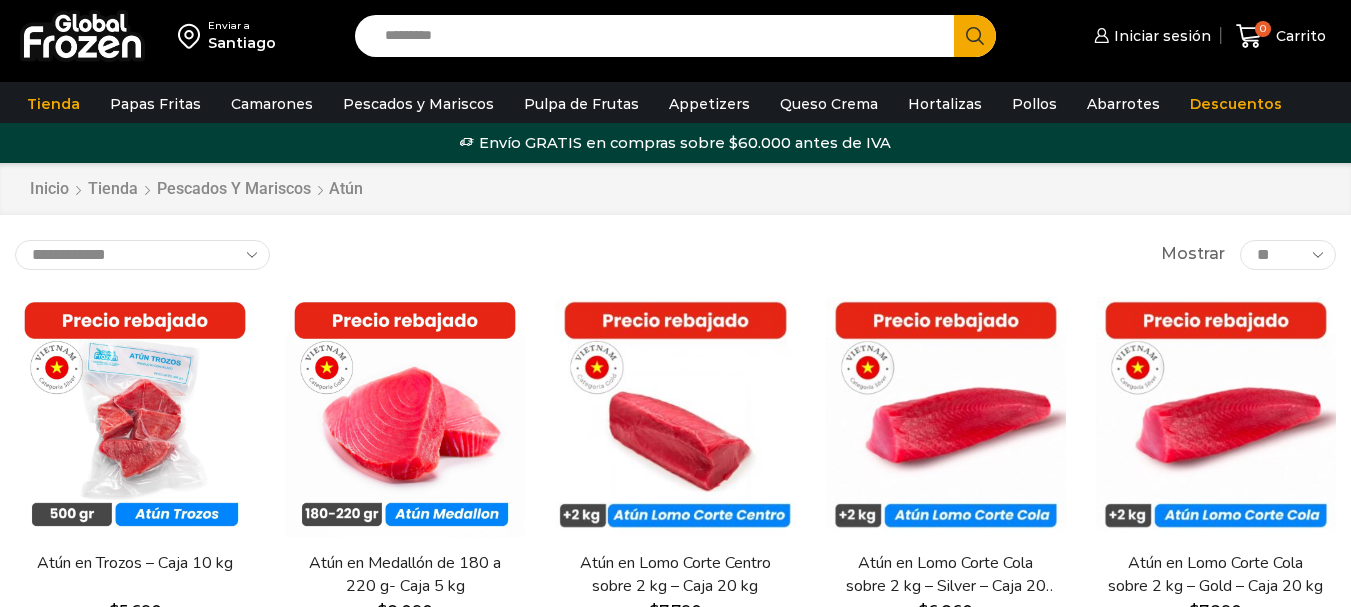 scroll, scrollTop: 0, scrollLeft: 0, axis: both 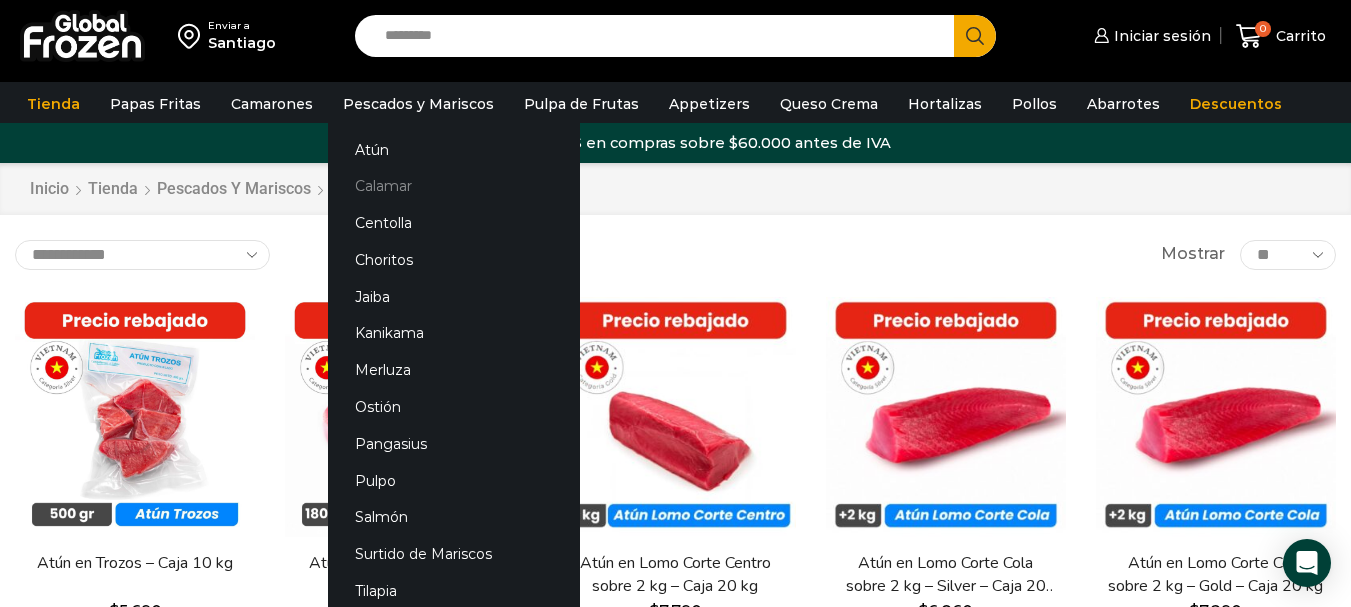 click on "Calamar" at bounding box center (454, 186) 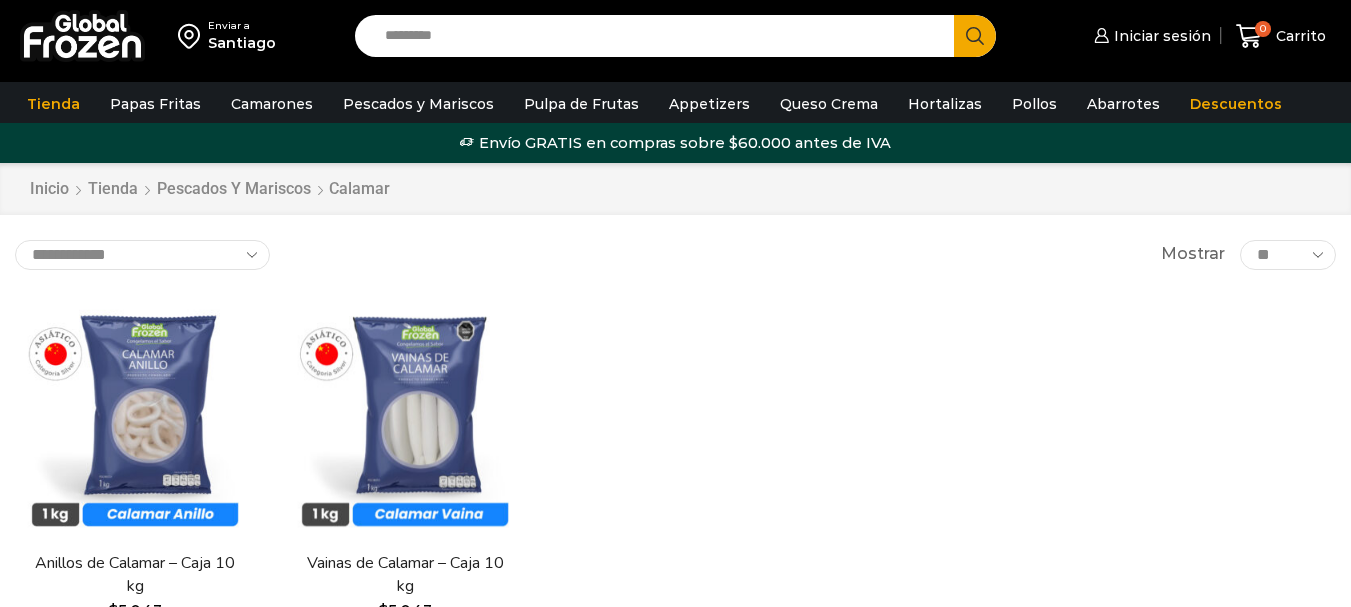 scroll, scrollTop: 0, scrollLeft: 0, axis: both 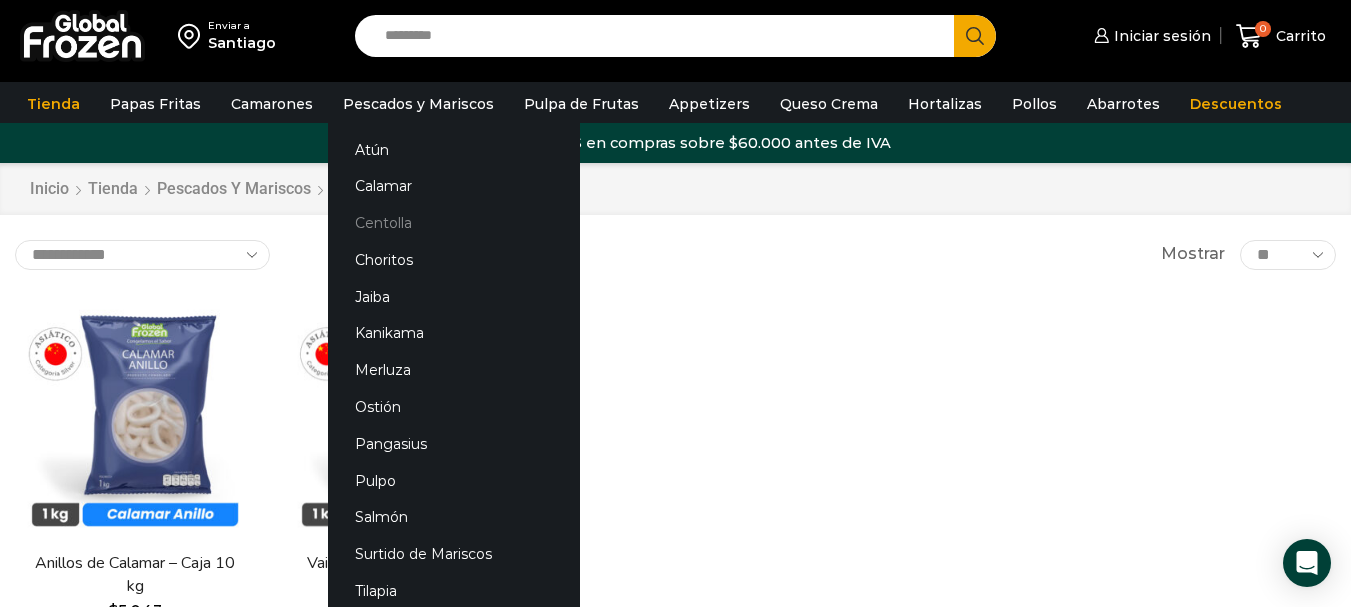 click on "Centolla" at bounding box center [454, 223] 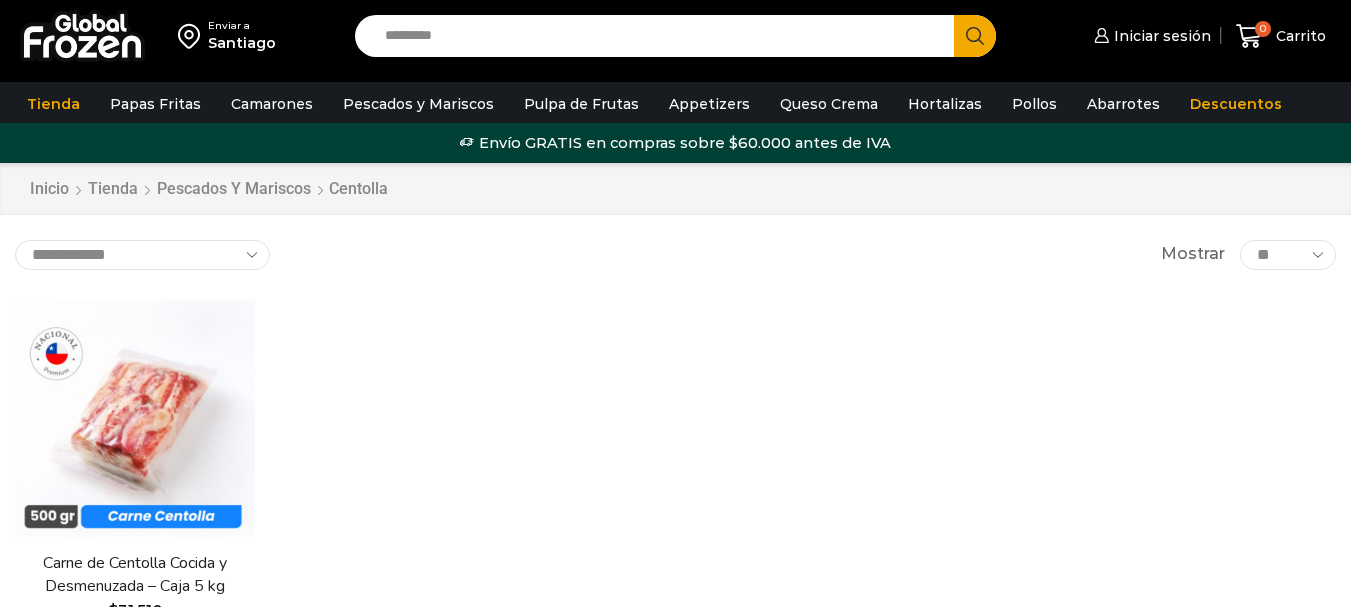 scroll, scrollTop: 0, scrollLeft: 0, axis: both 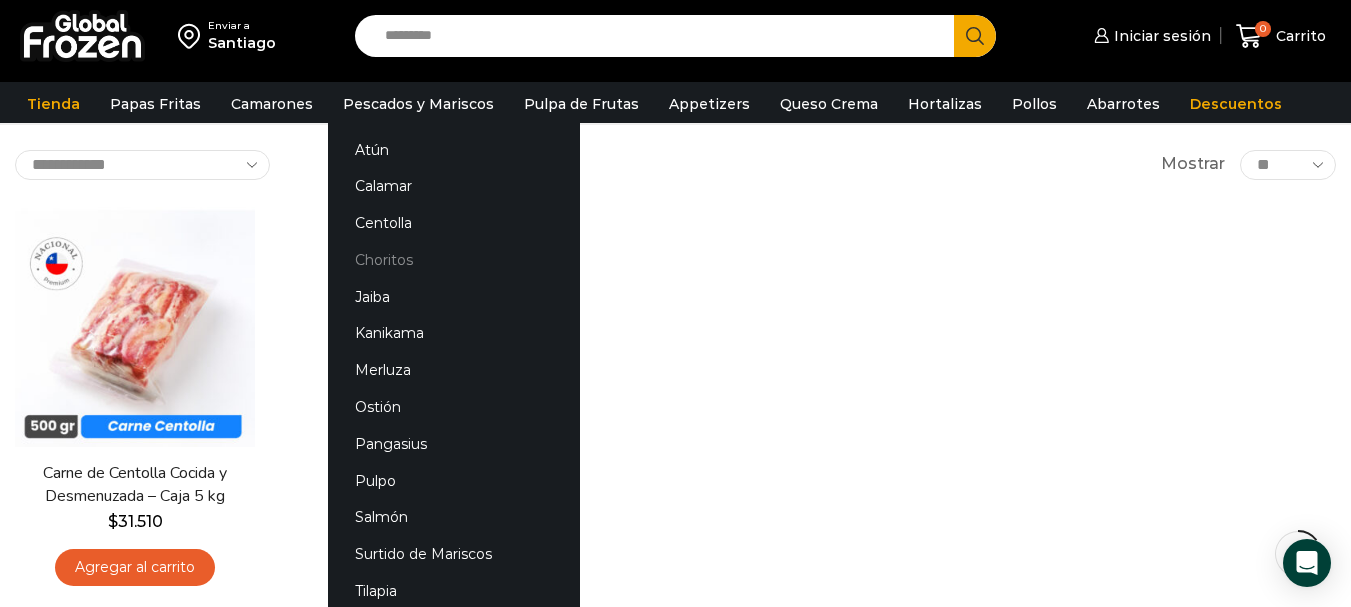 click on "Choritos" at bounding box center (454, 259) 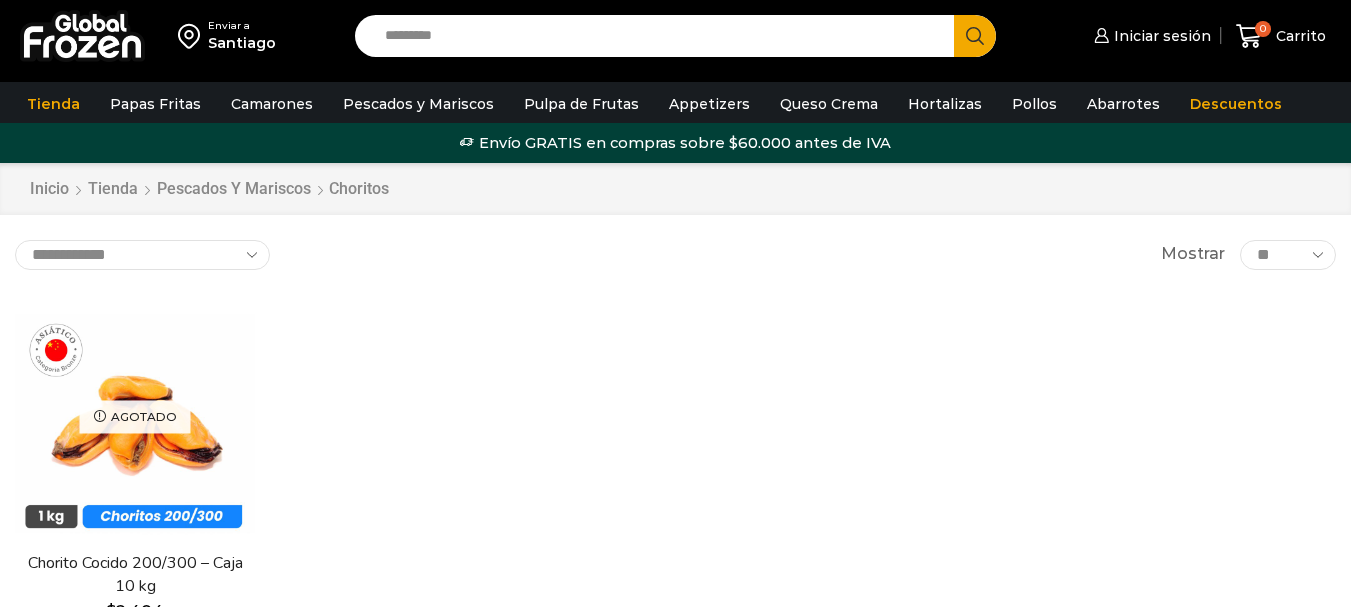 scroll, scrollTop: 0, scrollLeft: 0, axis: both 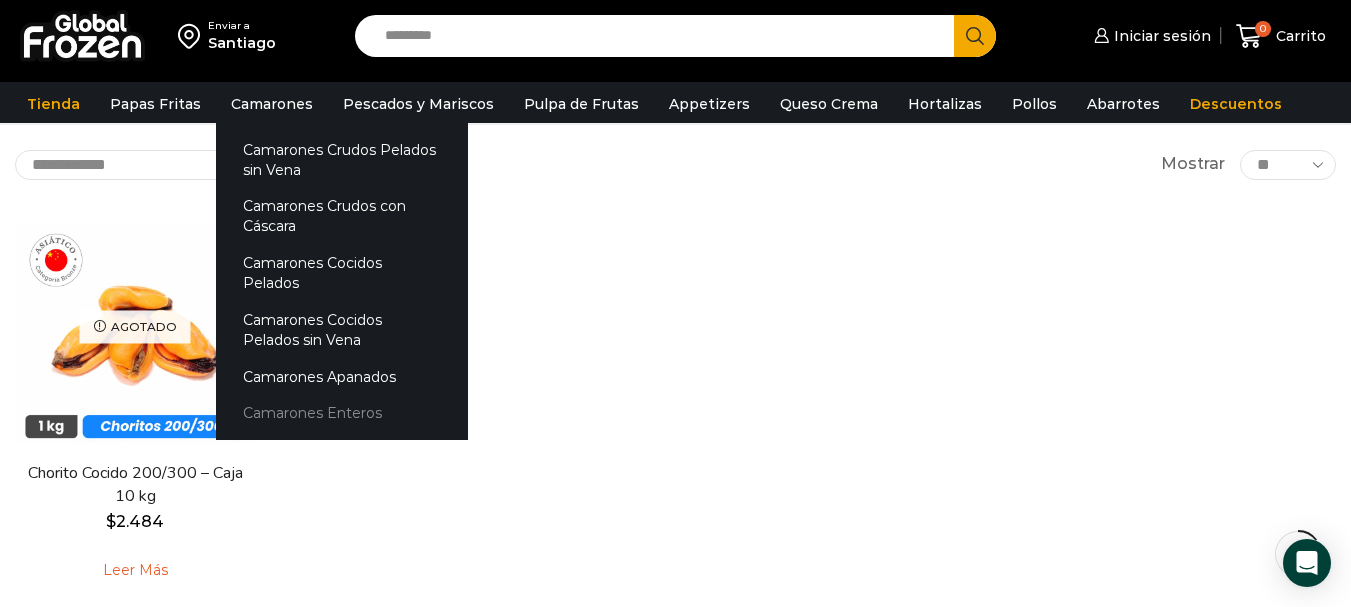 click on "Camarones Enteros" at bounding box center [342, 413] 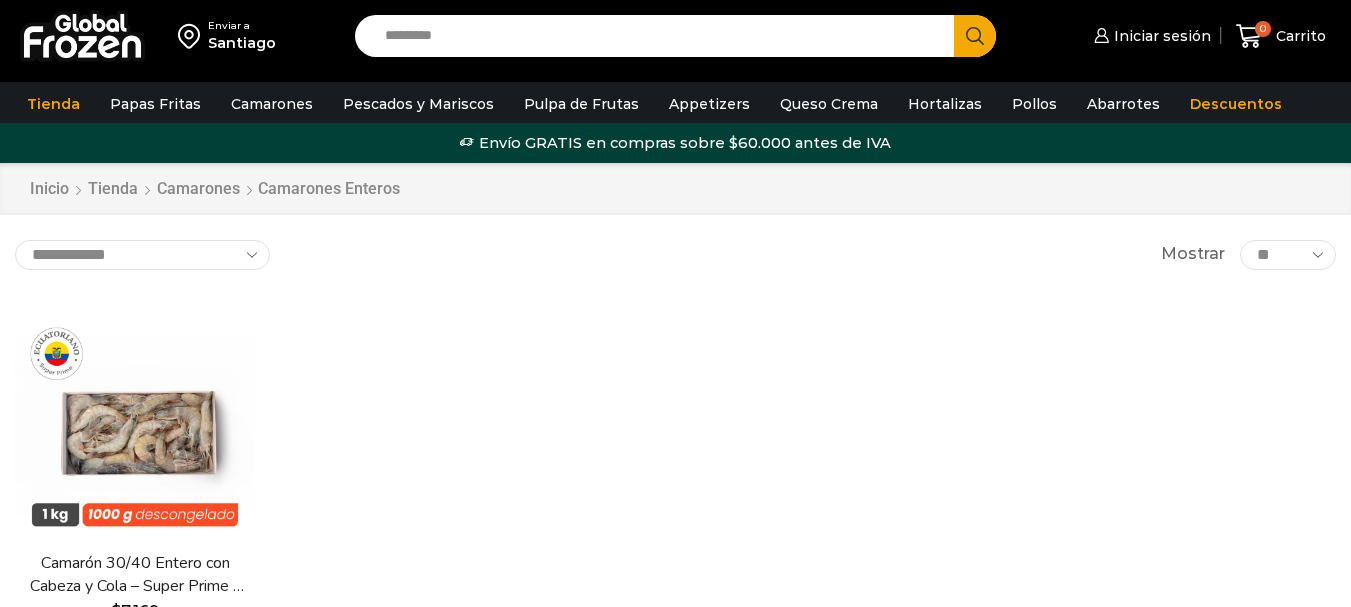 scroll, scrollTop: 0, scrollLeft: 0, axis: both 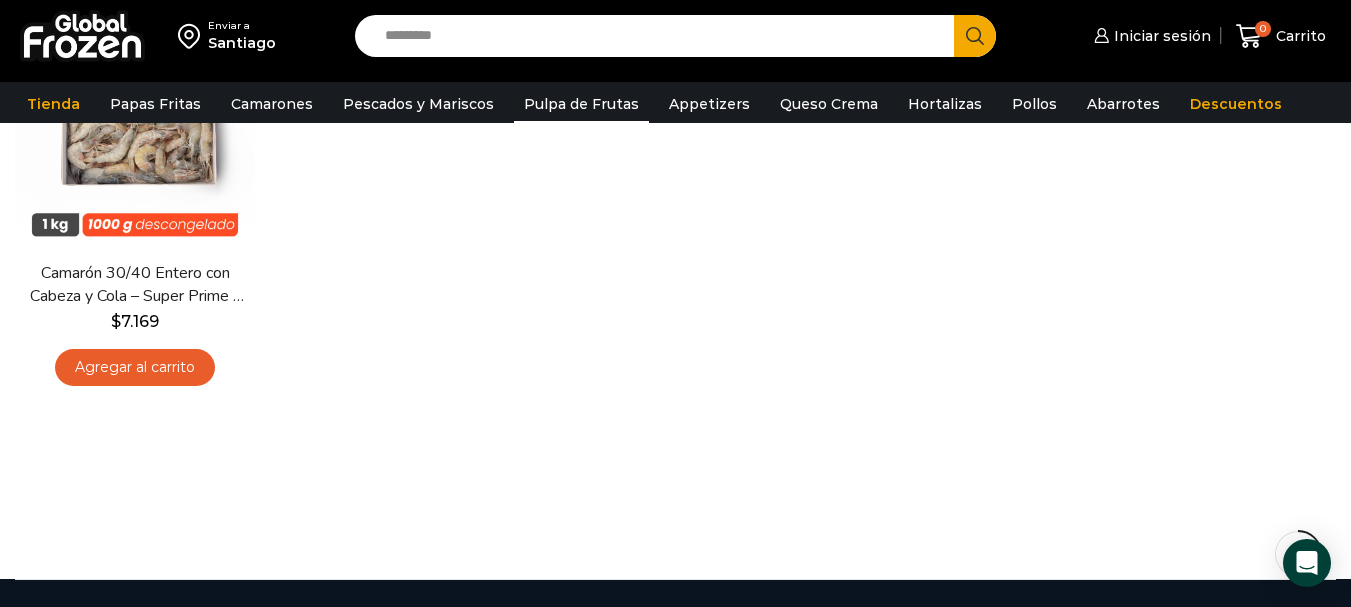 click on "Pulpa de Frutas" at bounding box center [581, 104] 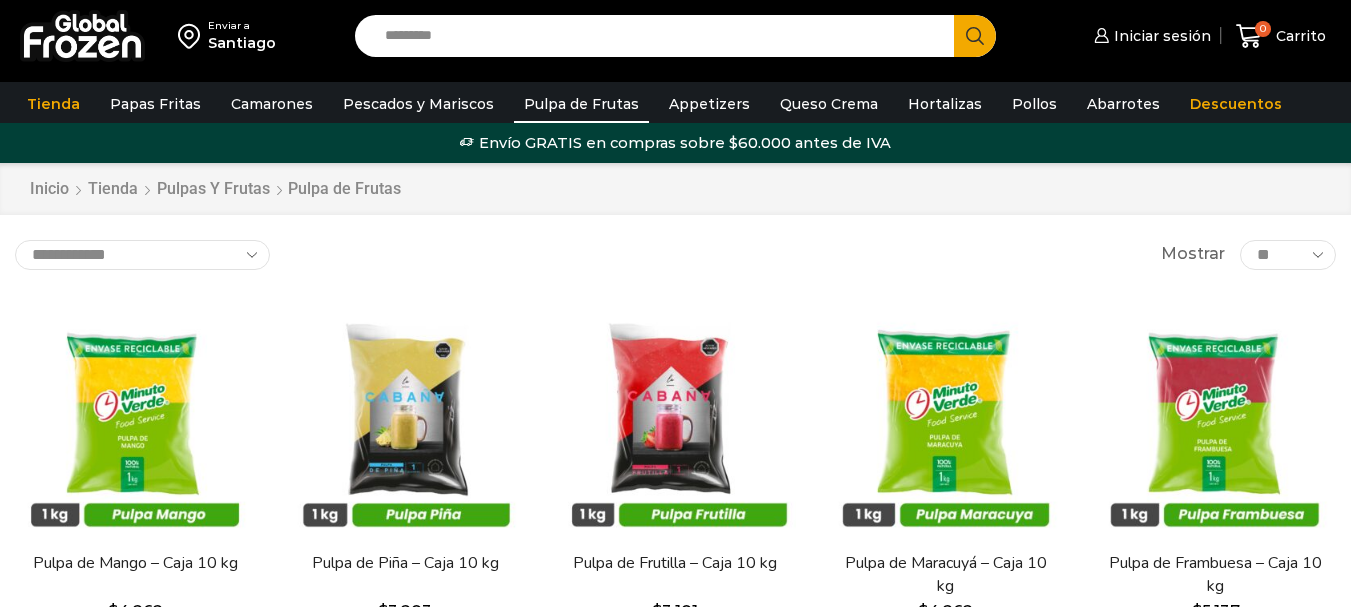 scroll, scrollTop: 0, scrollLeft: 0, axis: both 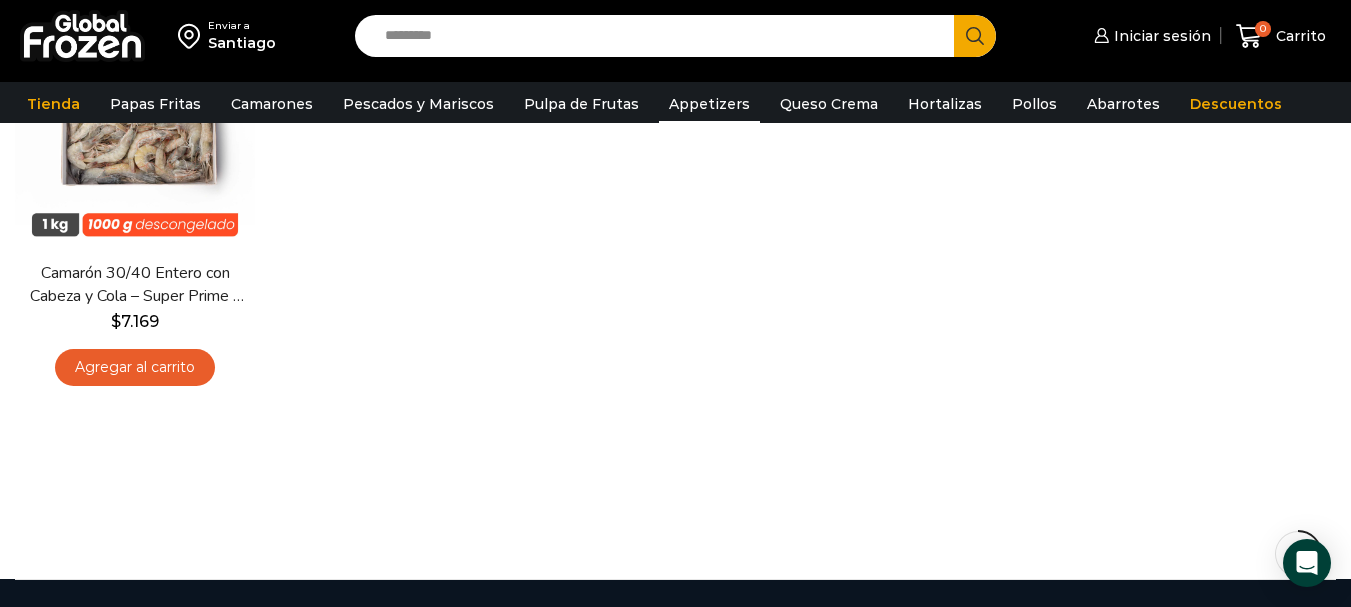 click on "Appetizers" at bounding box center (709, 104) 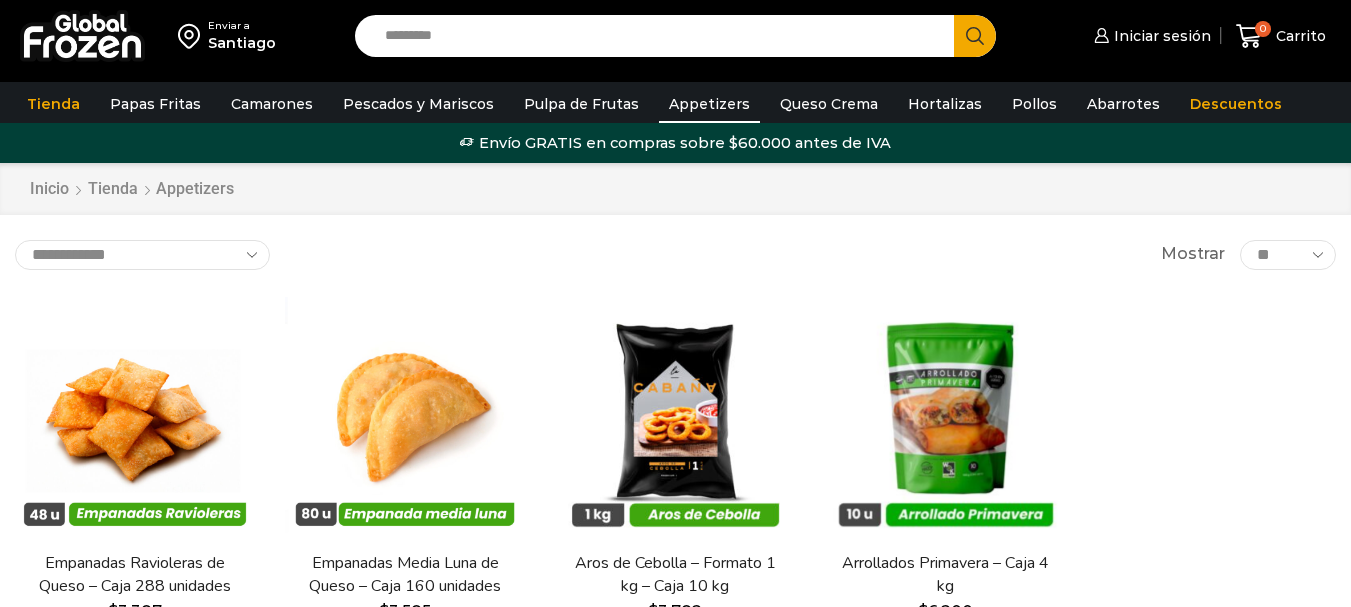 scroll, scrollTop: 0, scrollLeft: 0, axis: both 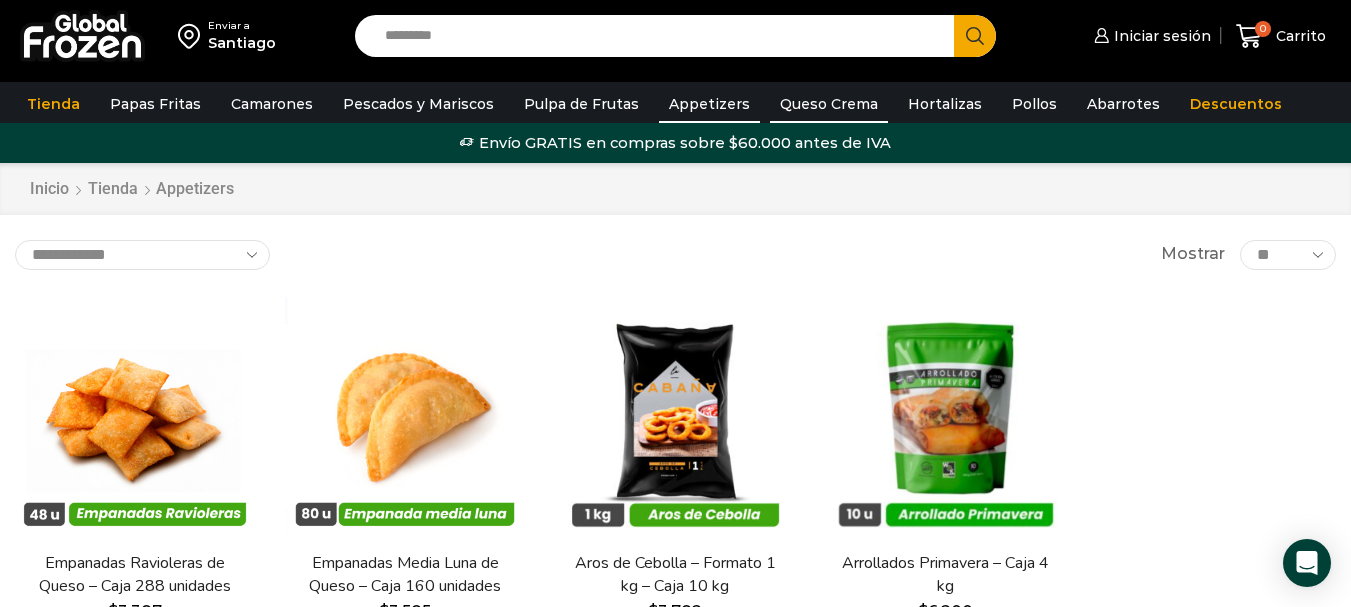 click on "Queso Crema" at bounding box center [829, 104] 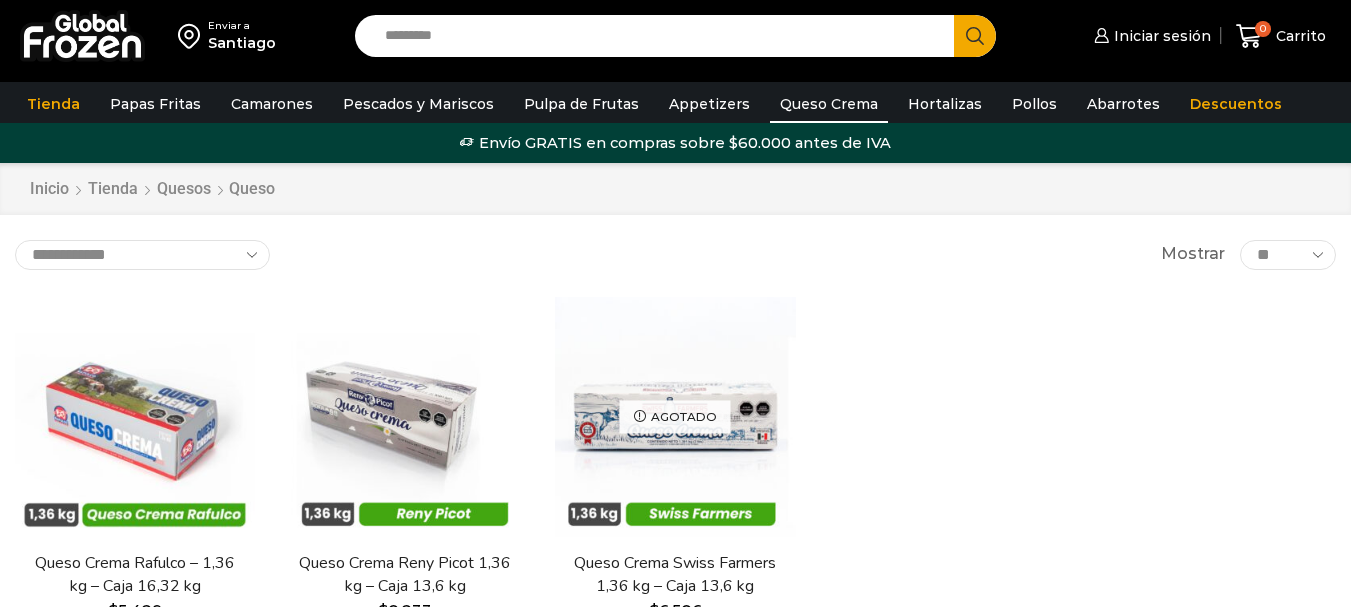 scroll, scrollTop: 0, scrollLeft: 0, axis: both 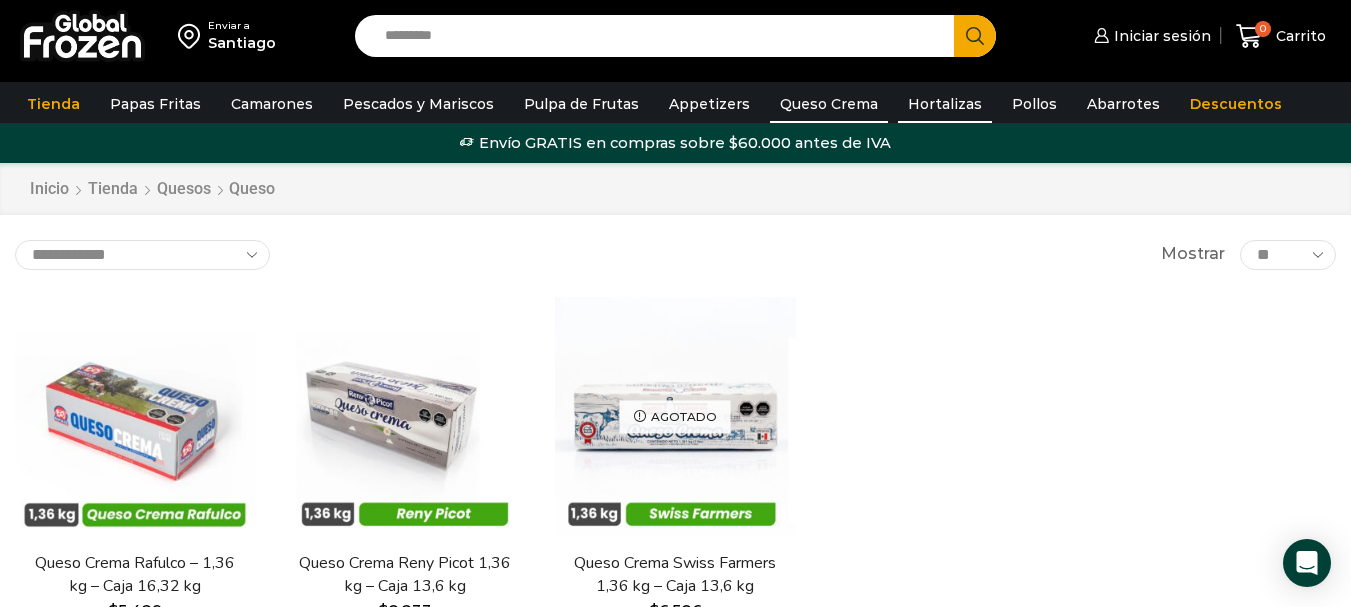 click on "Hortalizas" at bounding box center (945, 104) 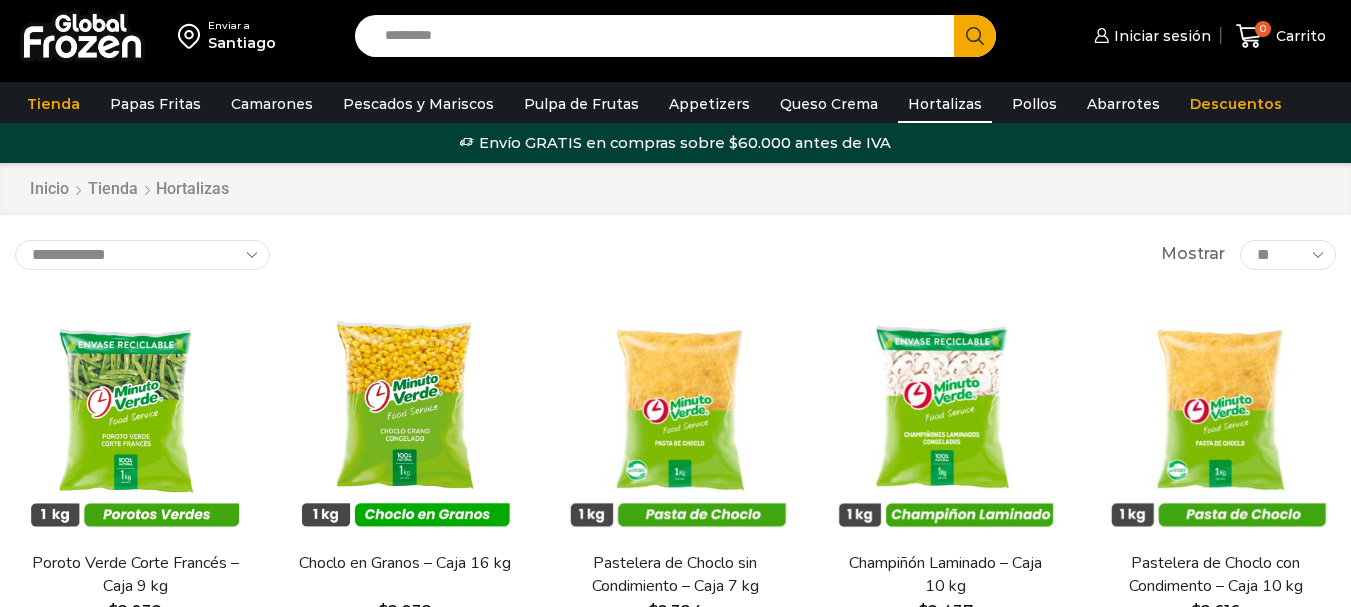 scroll, scrollTop: 0, scrollLeft: 0, axis: both 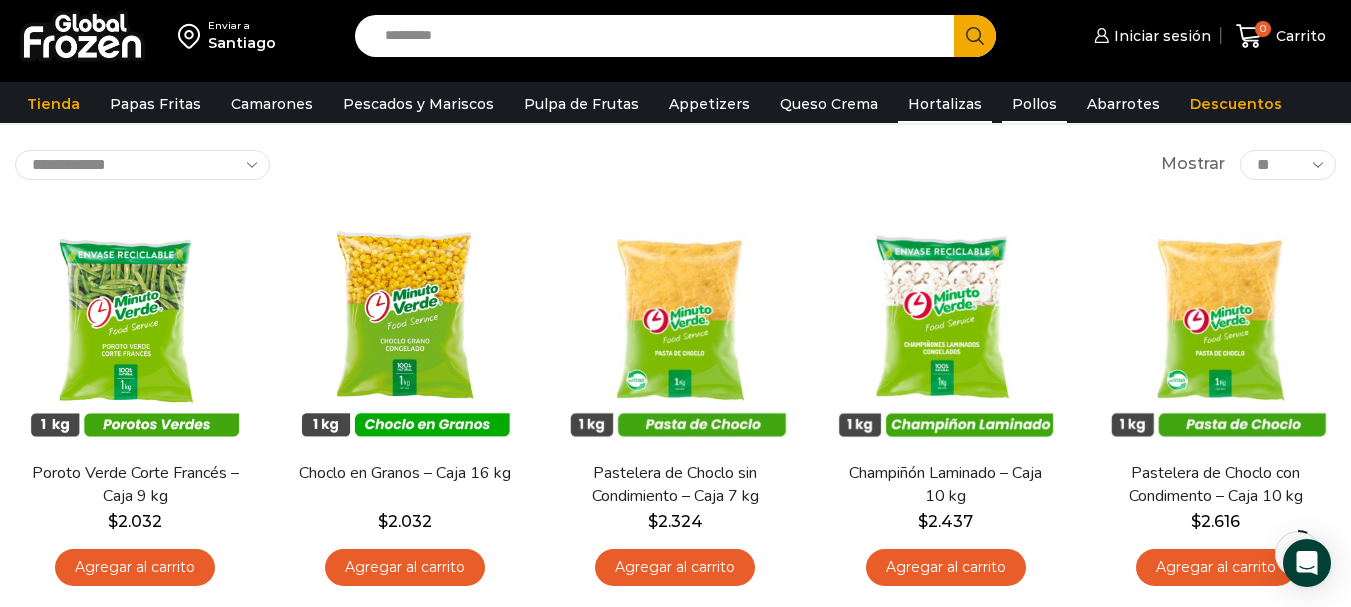 click on "Pollos" at bounding box center (1034, 104) 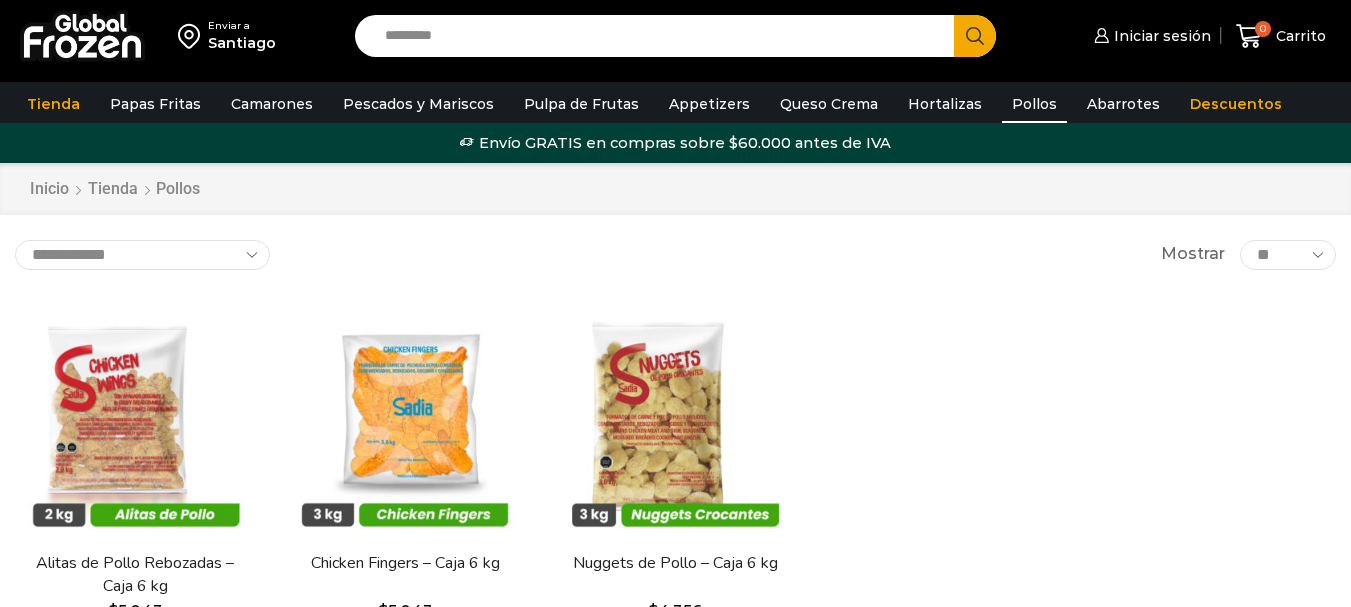 scroll, scrollTop: 0, scrollLeft: 0, axis: both 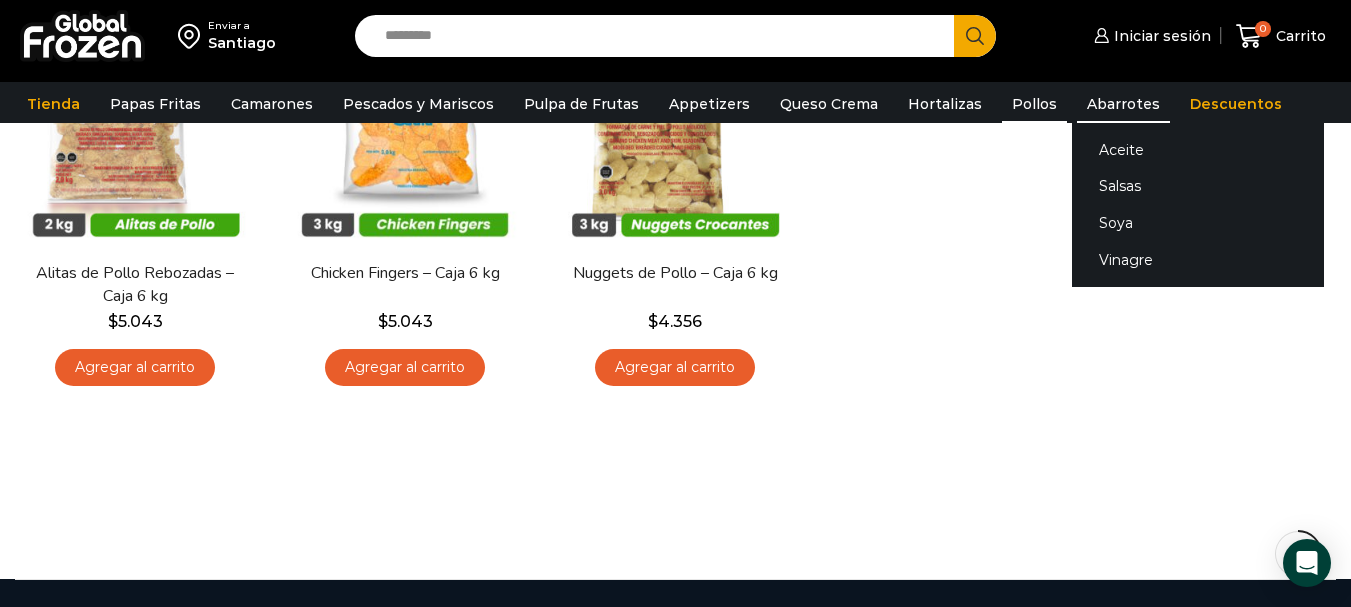 click on "Abarrotes" at bounding box center (1123, 104) 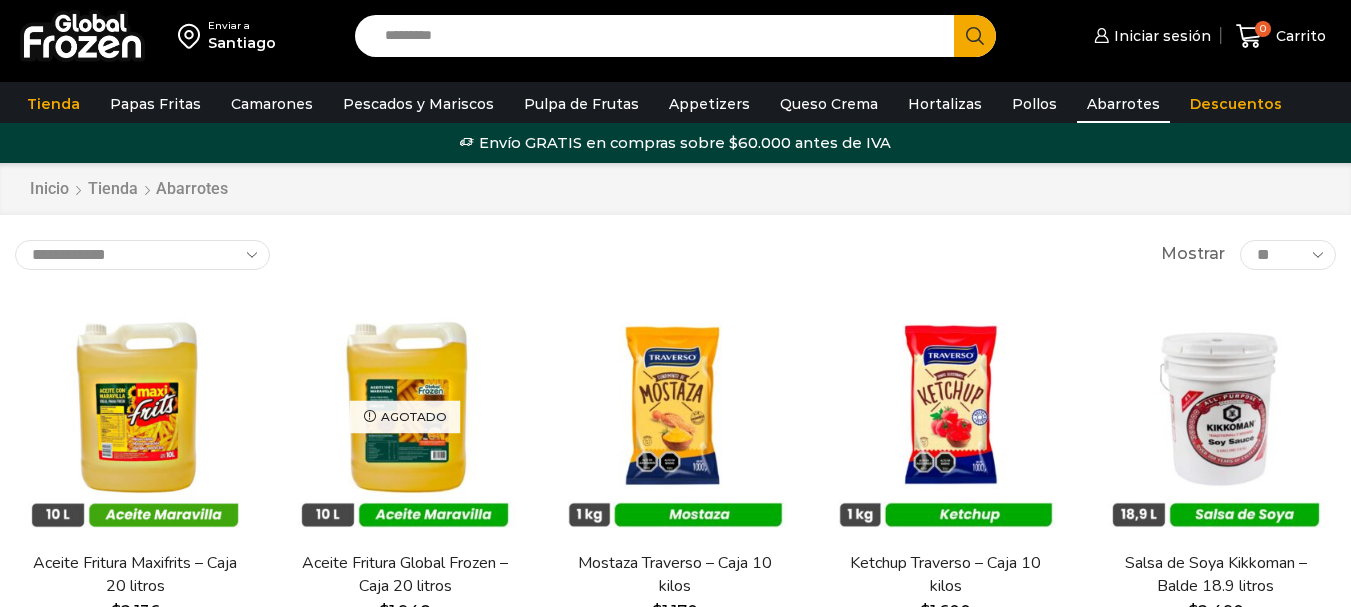 scroll, scrollTop: 0, scrollLeft: 0, axis: both 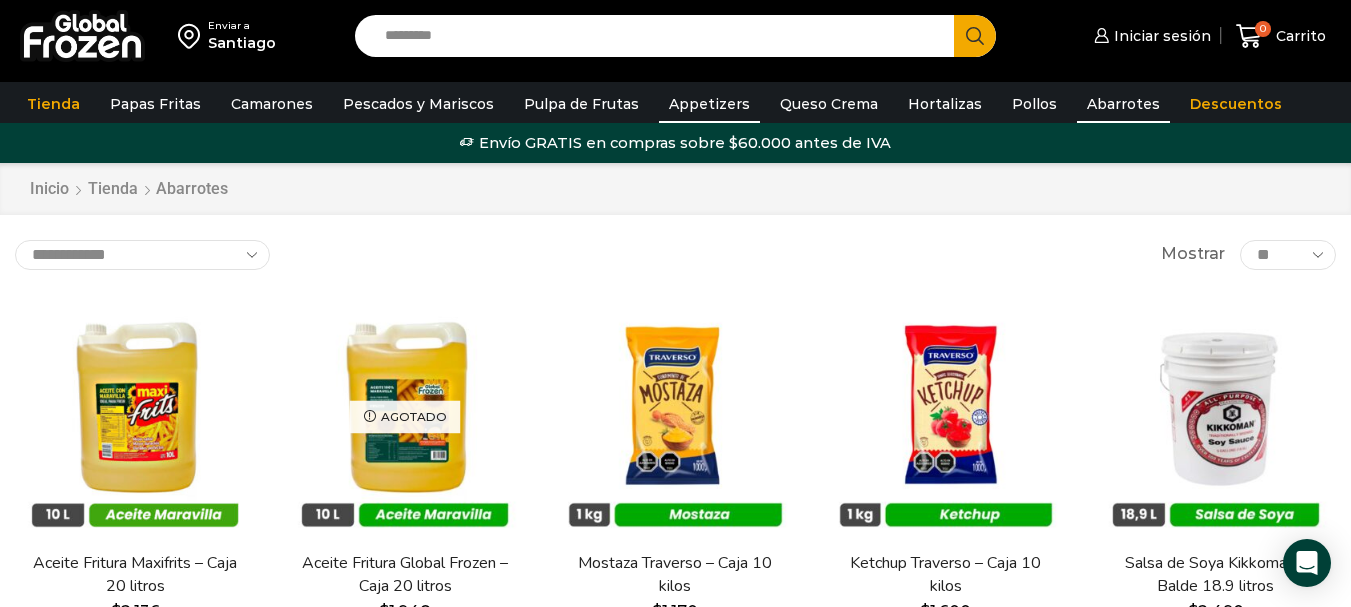click on "Appetizers" at bounding box center [709, 104] 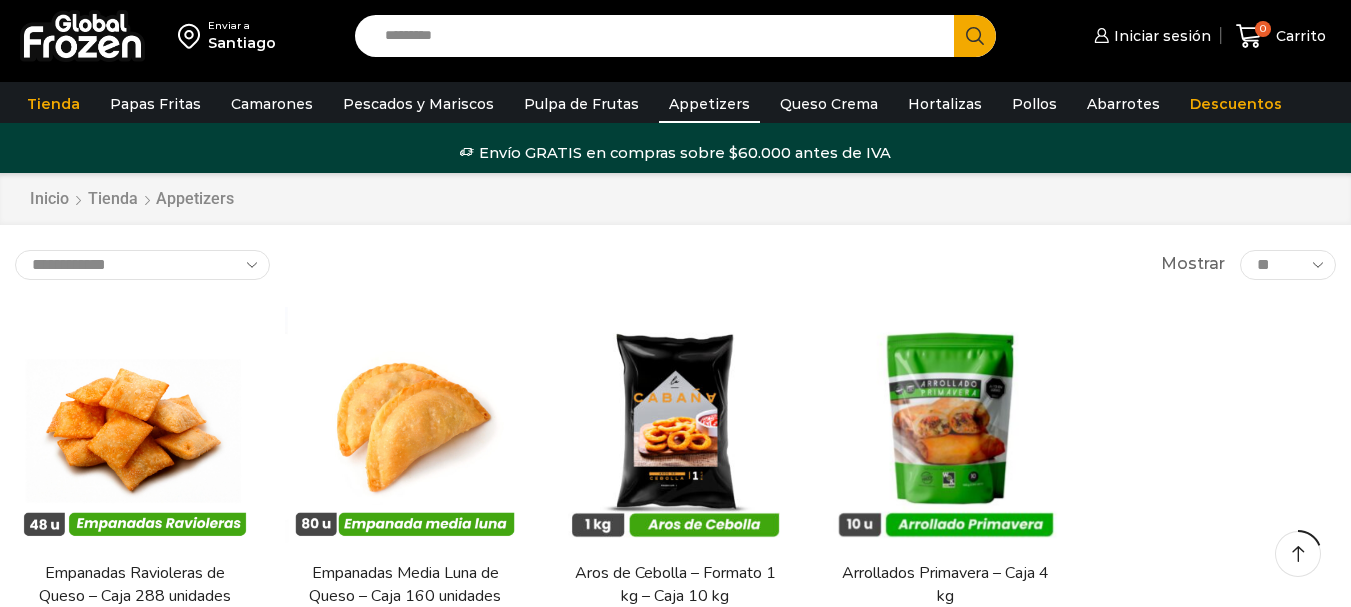 scroll, scrollTop: 200, scrollLeft: 0, axis: vertical 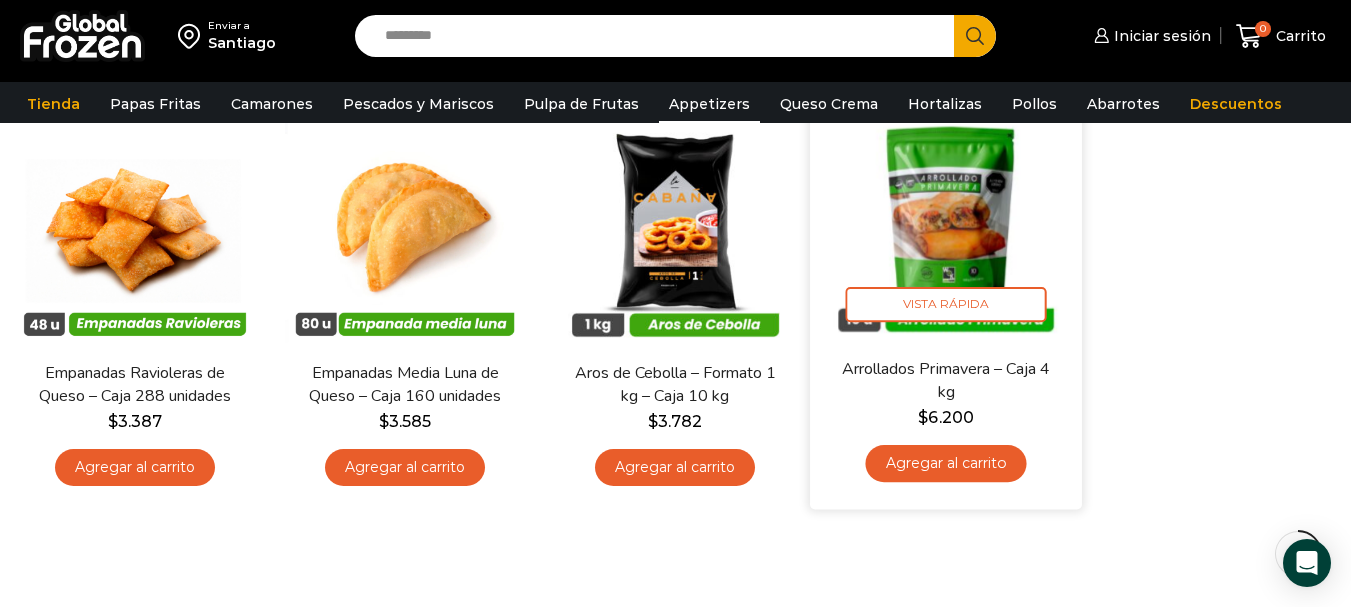 click at bounding box center (946, 221) 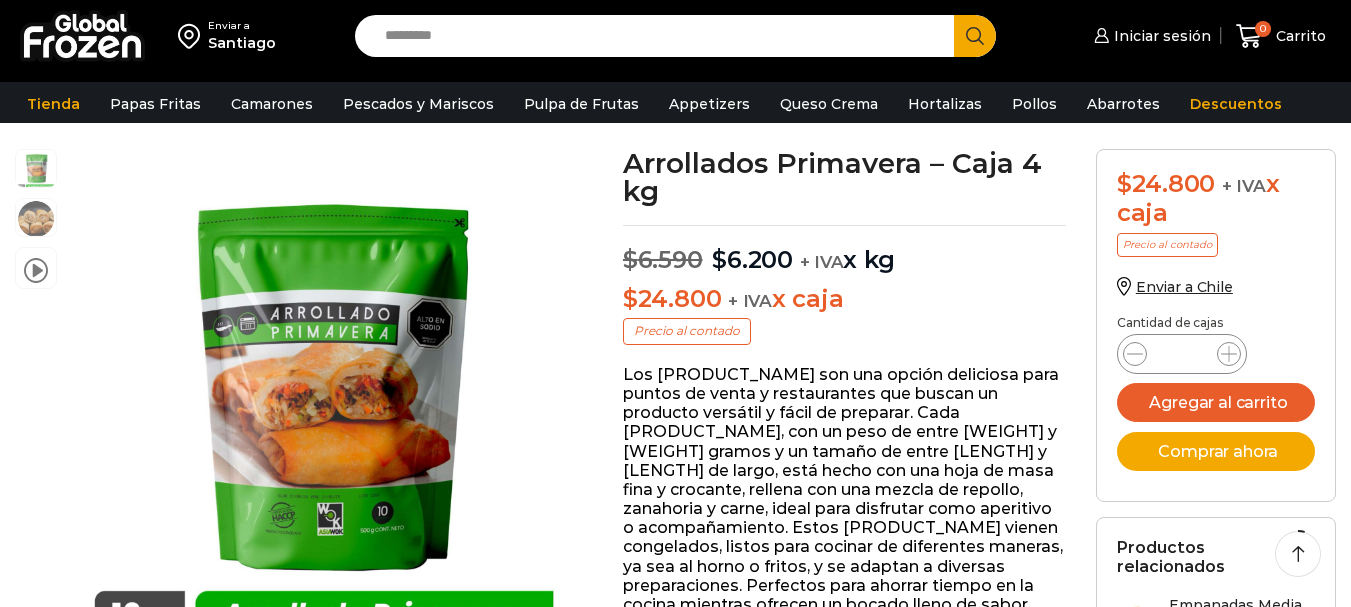 scroll, scrollTop: 100, scrollLeft: 0, axis: vertical 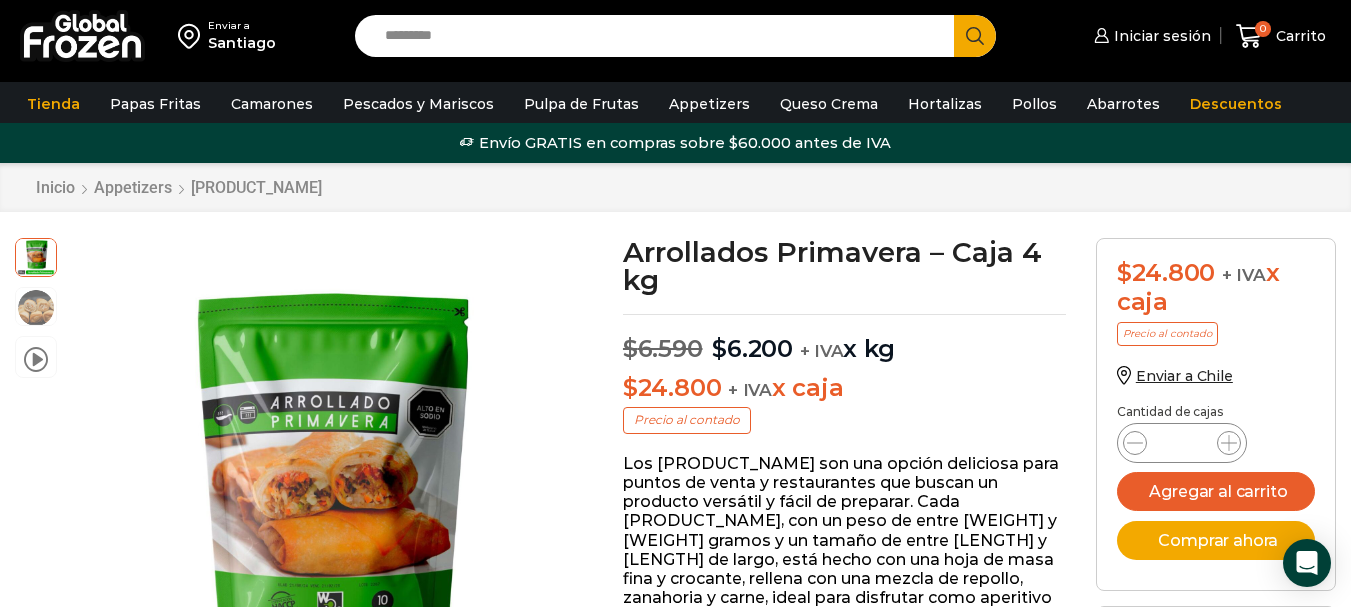 click on "Search input" at bounding box center (659, 36) 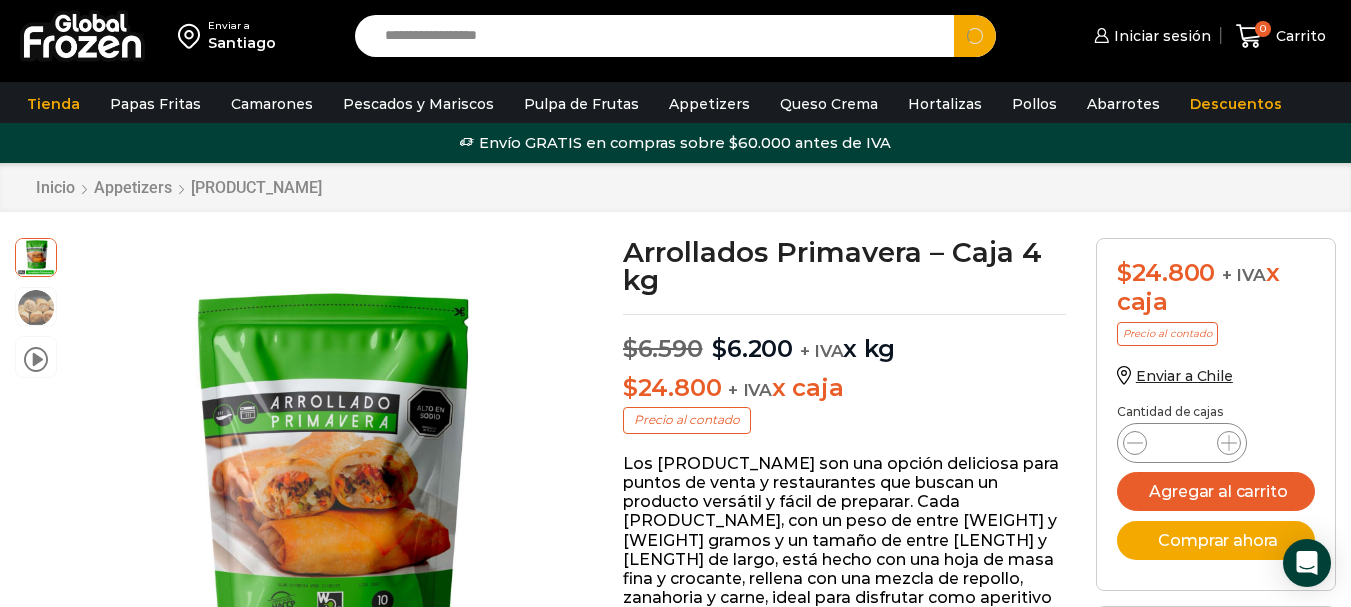 type on "**********" 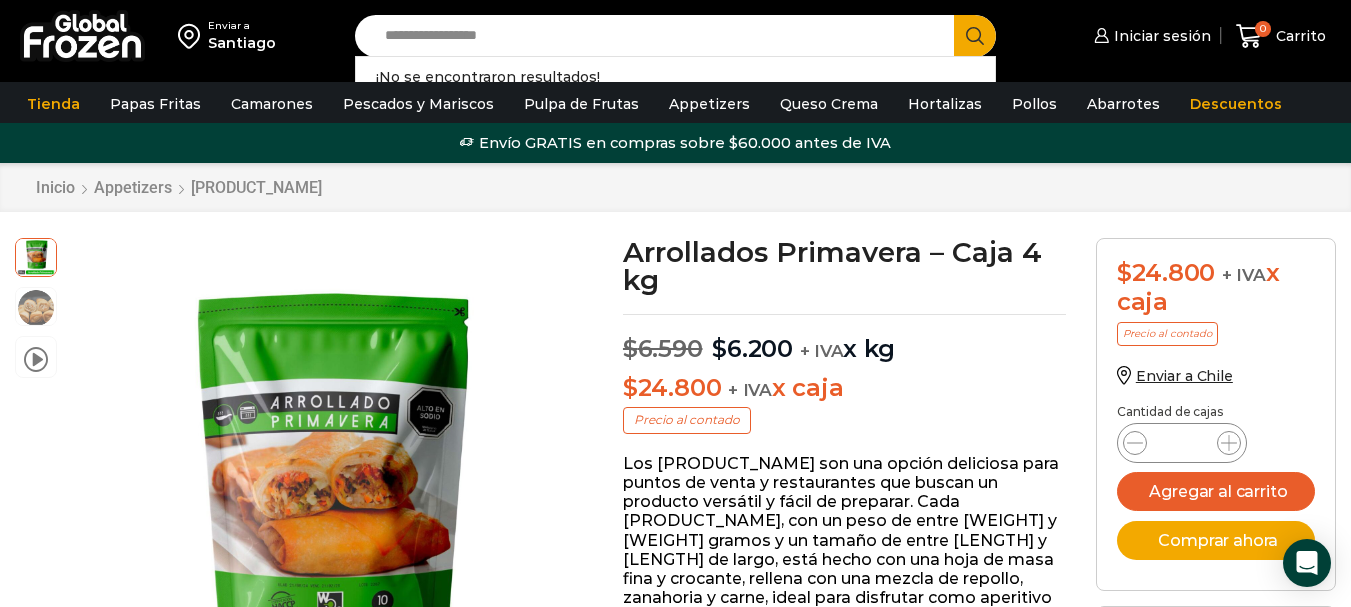 scroll, scrollTop: 1, scrollLeft: 0, axis: vertical 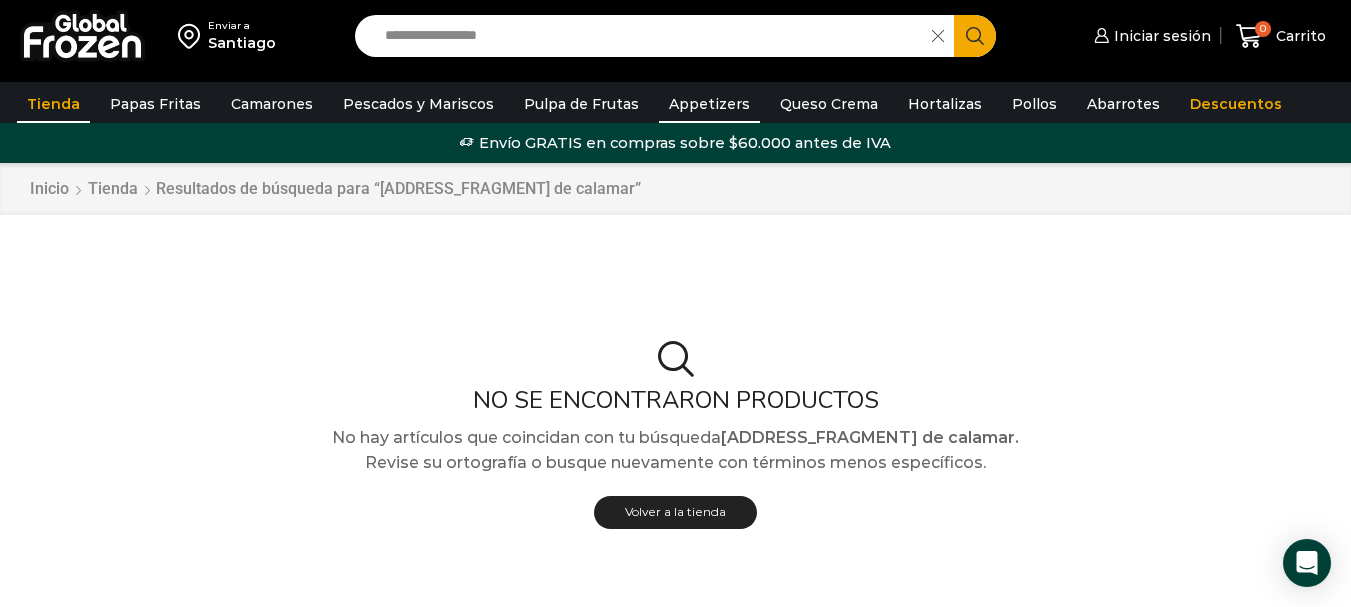 click on "Appetizers" at bounding box center (709, 104) 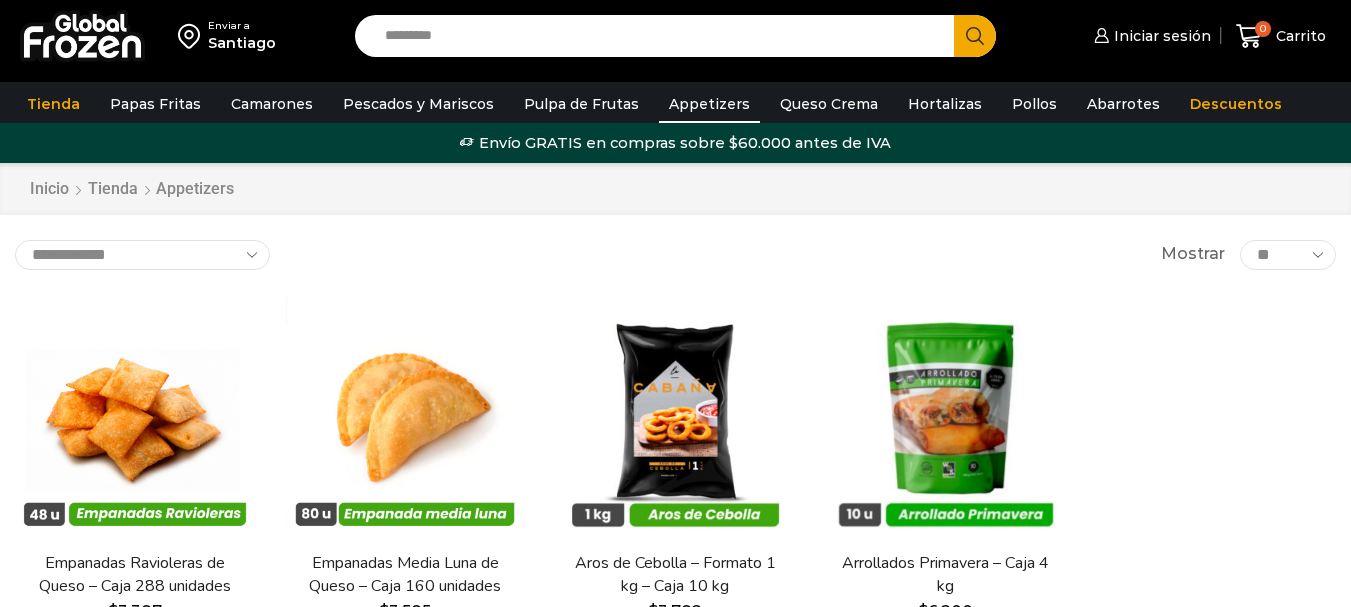 scroll, scrollTop: 0, scrollLeft: 0, axis: both 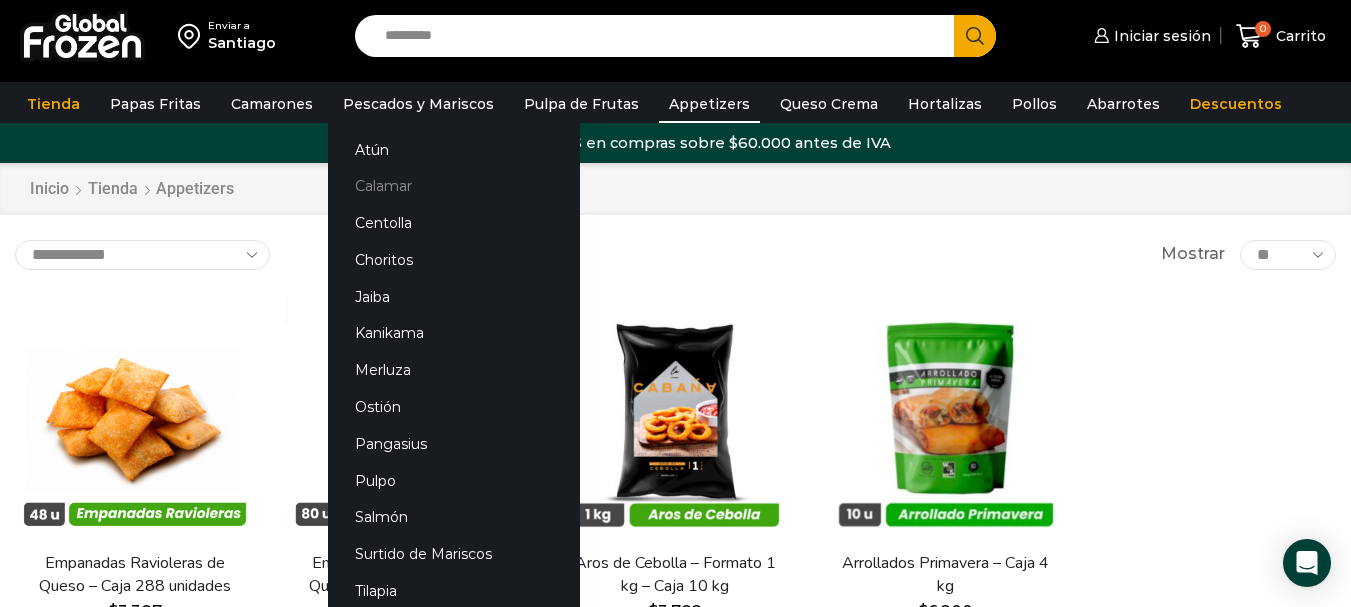 click on "Calamar" at bounding box center (454, 186) 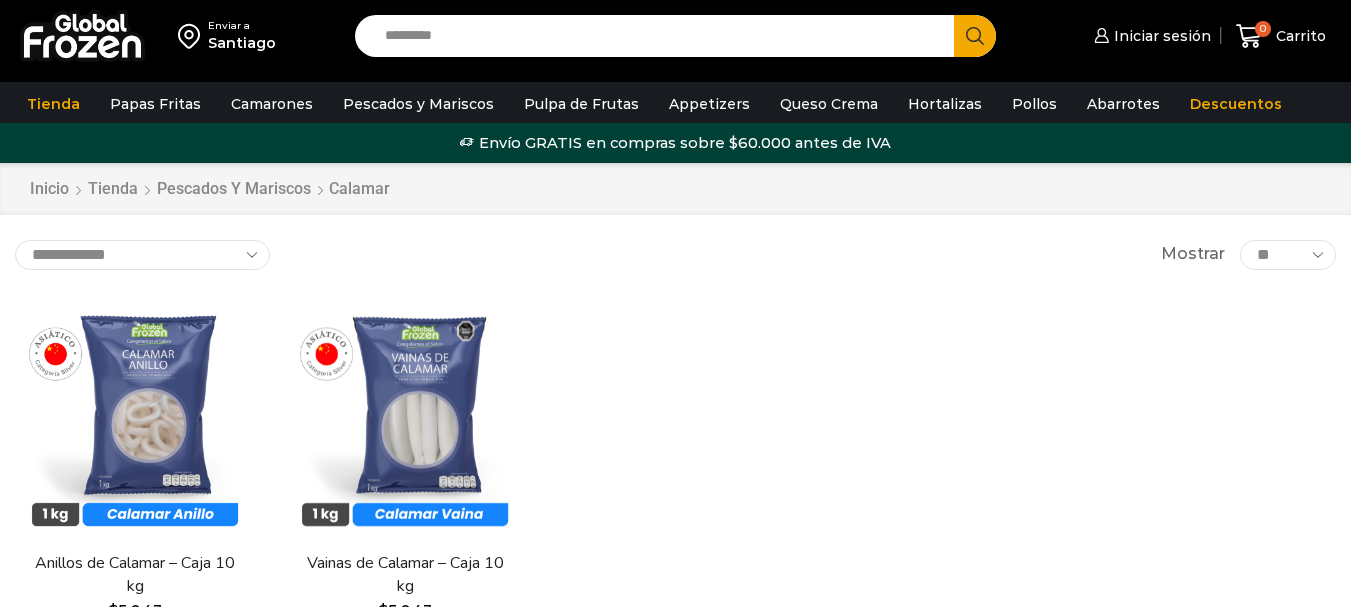 scroll, scrollTop: 0, scrollLeft: 0, axis: both 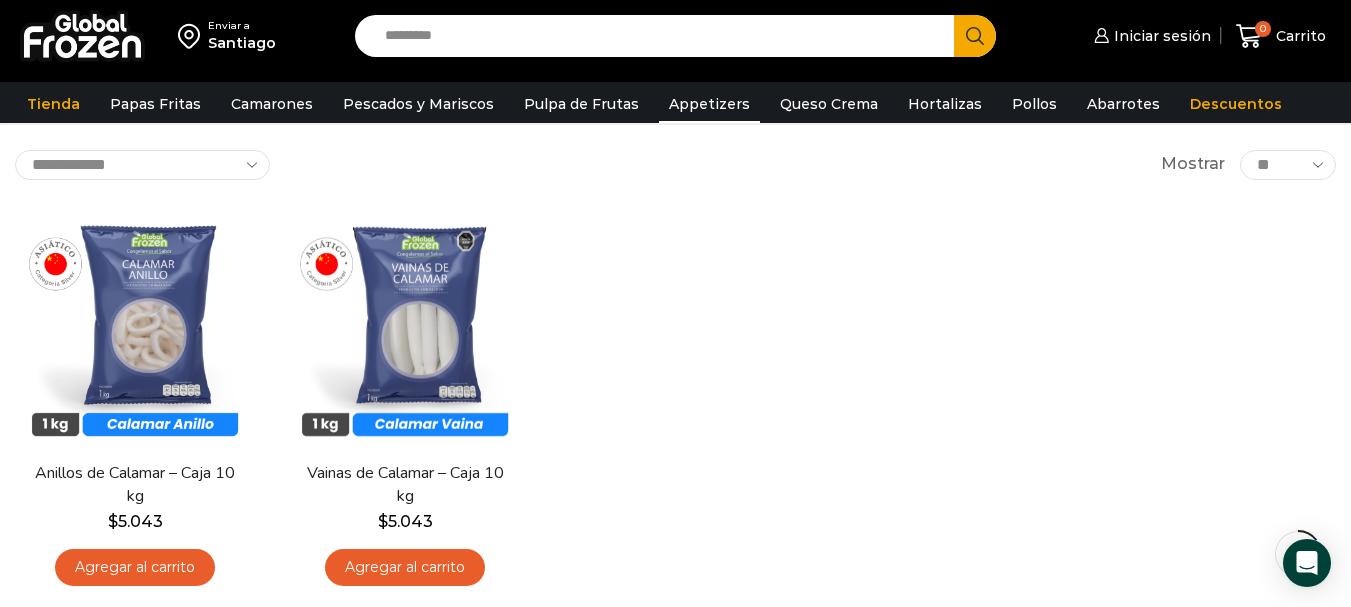 click on "Appetizers" at bounding box center [709, 104] 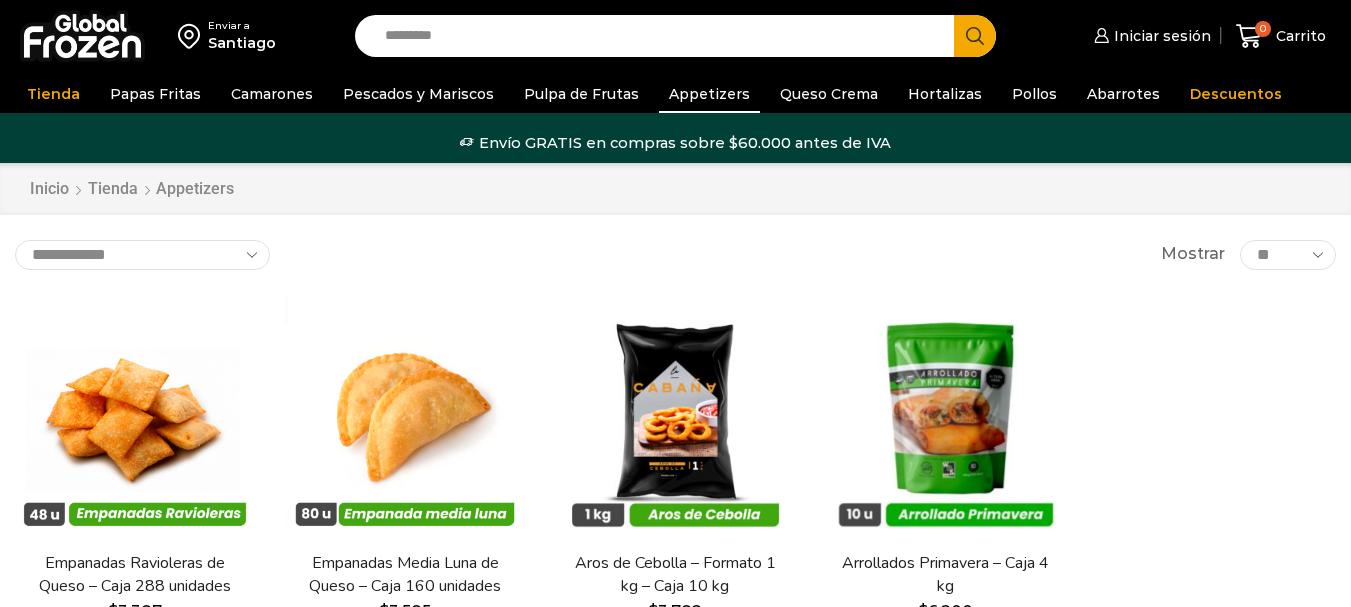 scroll, scrollTop: 0, scrollLeft: 0, axis: both 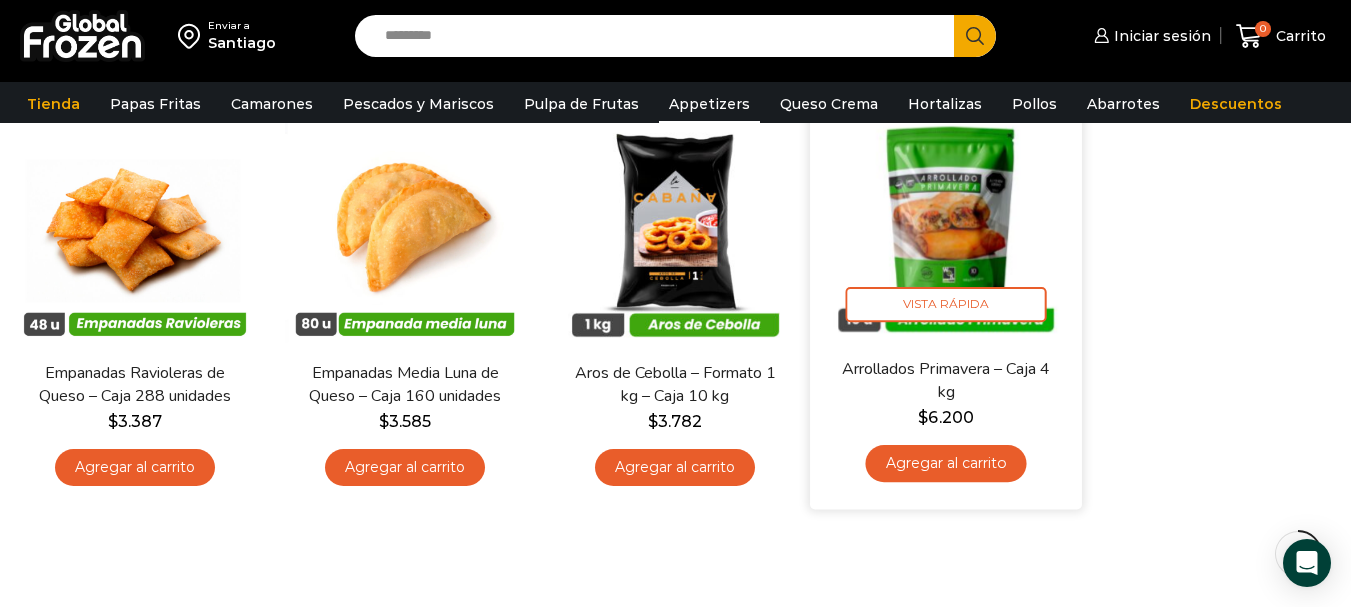 click at bounding box center (946, 221) 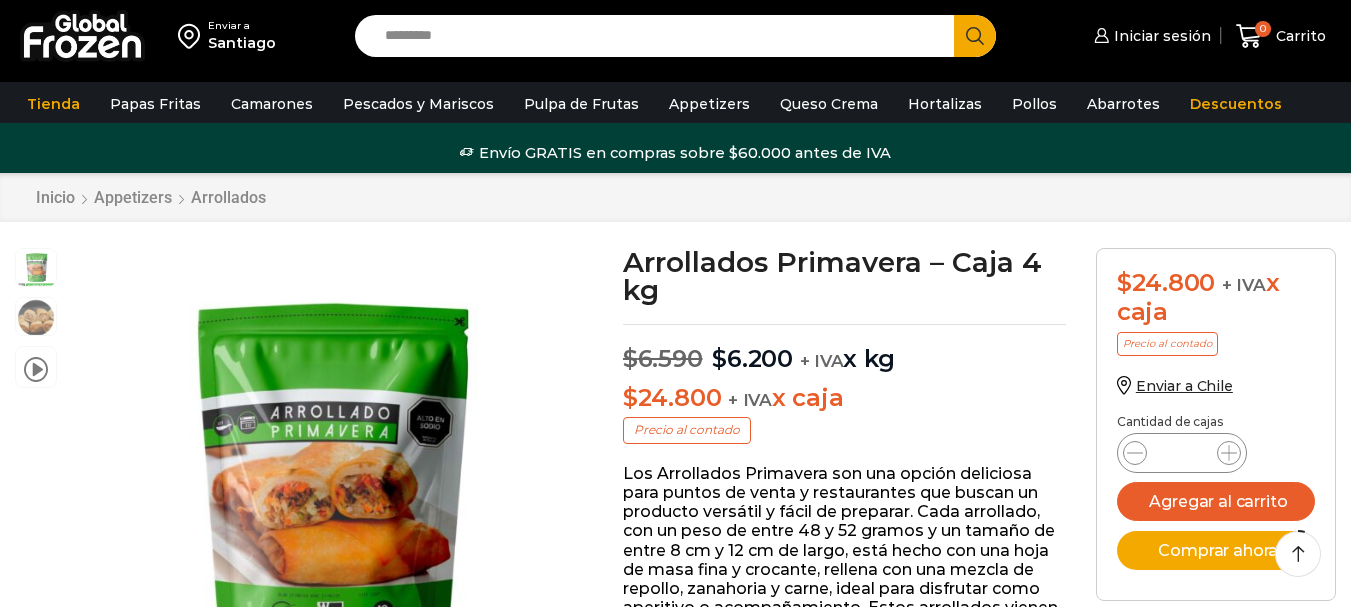 scroll, scrollTop: 101, scrollLeft: 0, axis: vertical 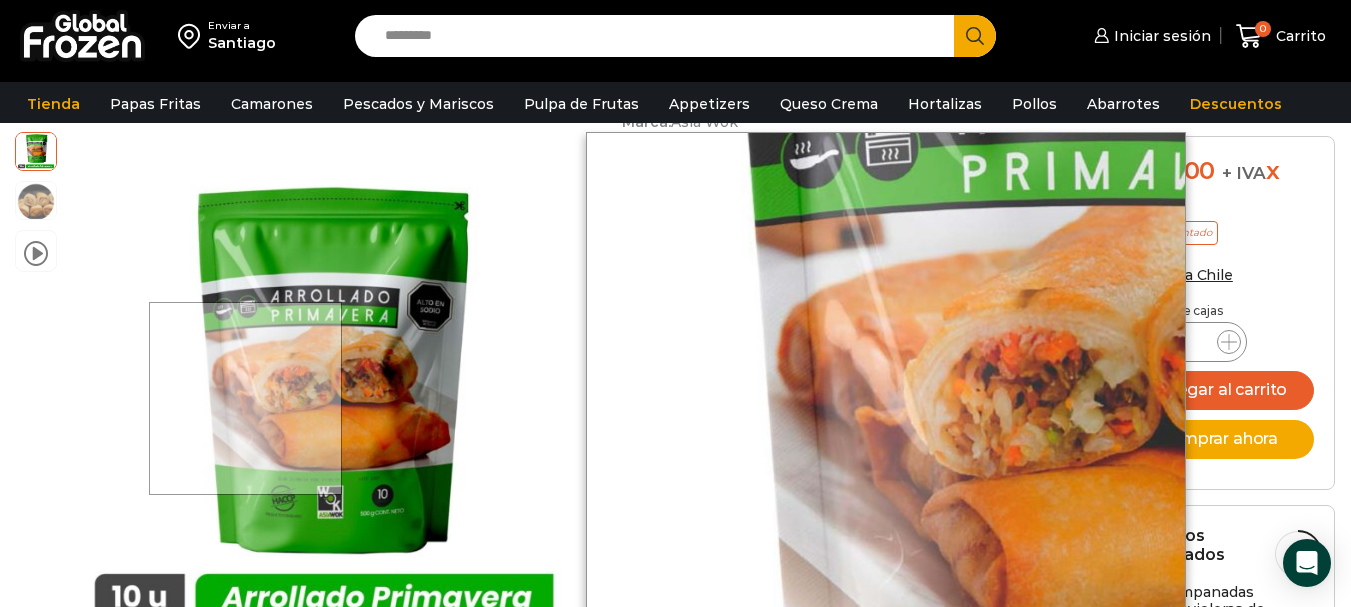 click at bounding box center (0, 0) 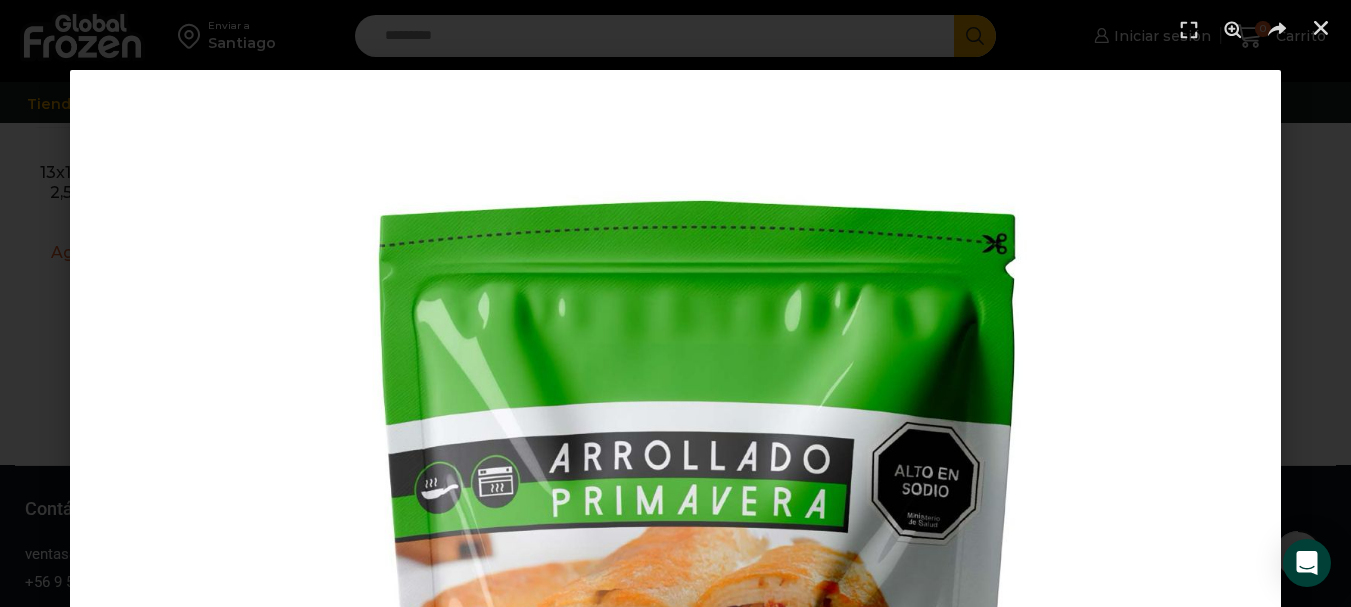 scroll, scrollTop: 2101, scrollLeft: 0, axis: vertical 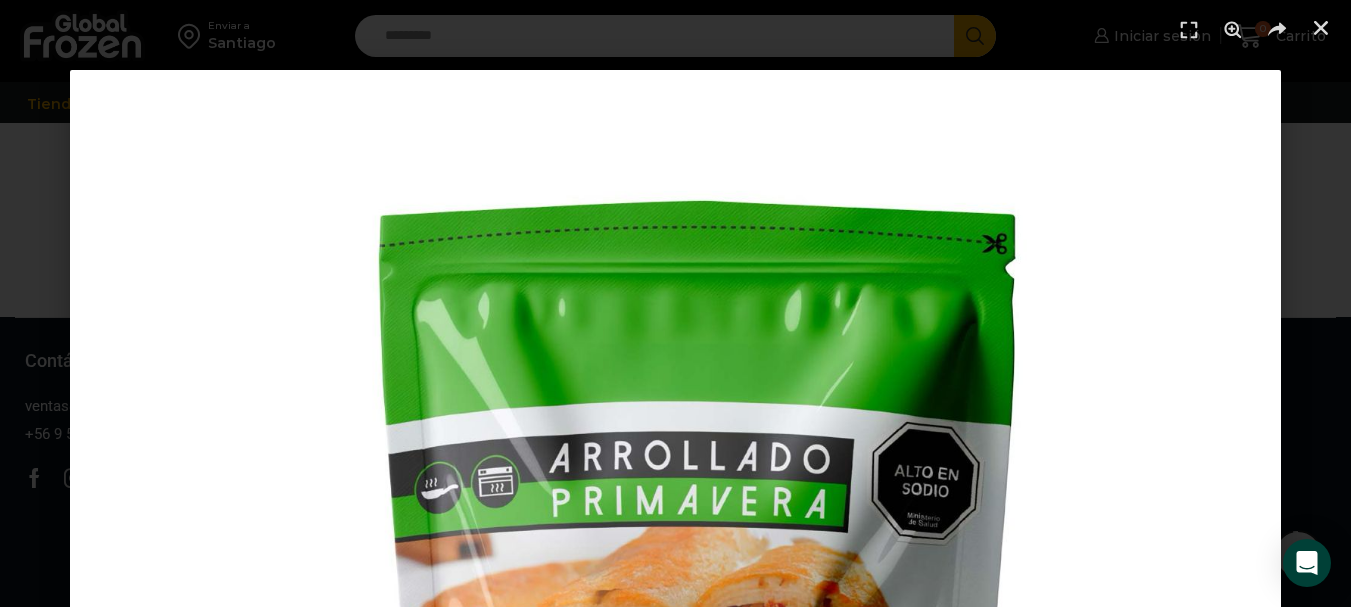 click at bounding box center (675, 675) 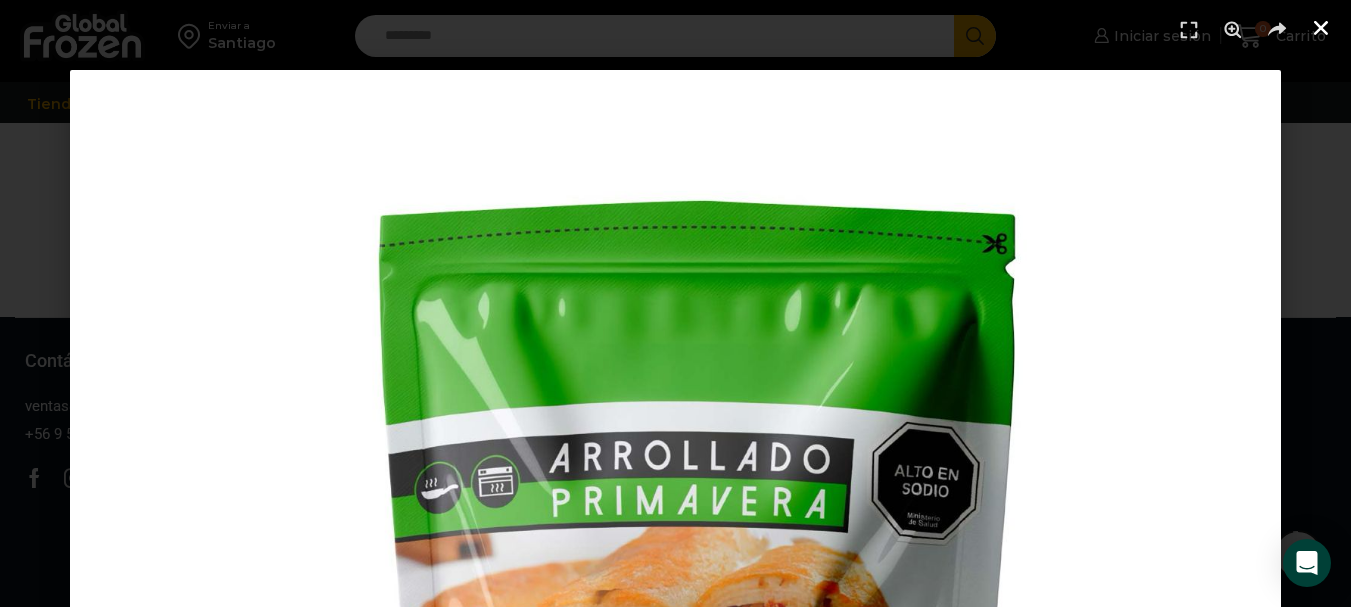 click at bounding box center (1321, 28) 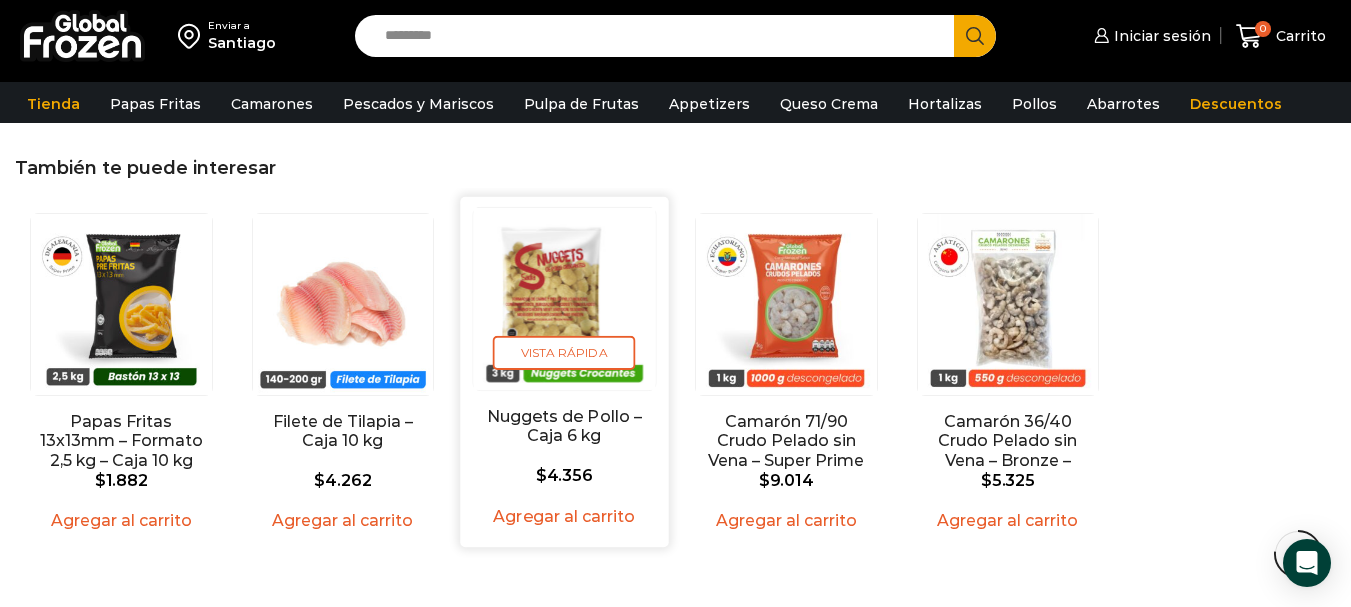 scroll, scrollTop: 1434, scrollLeft: 0, axis: vertical 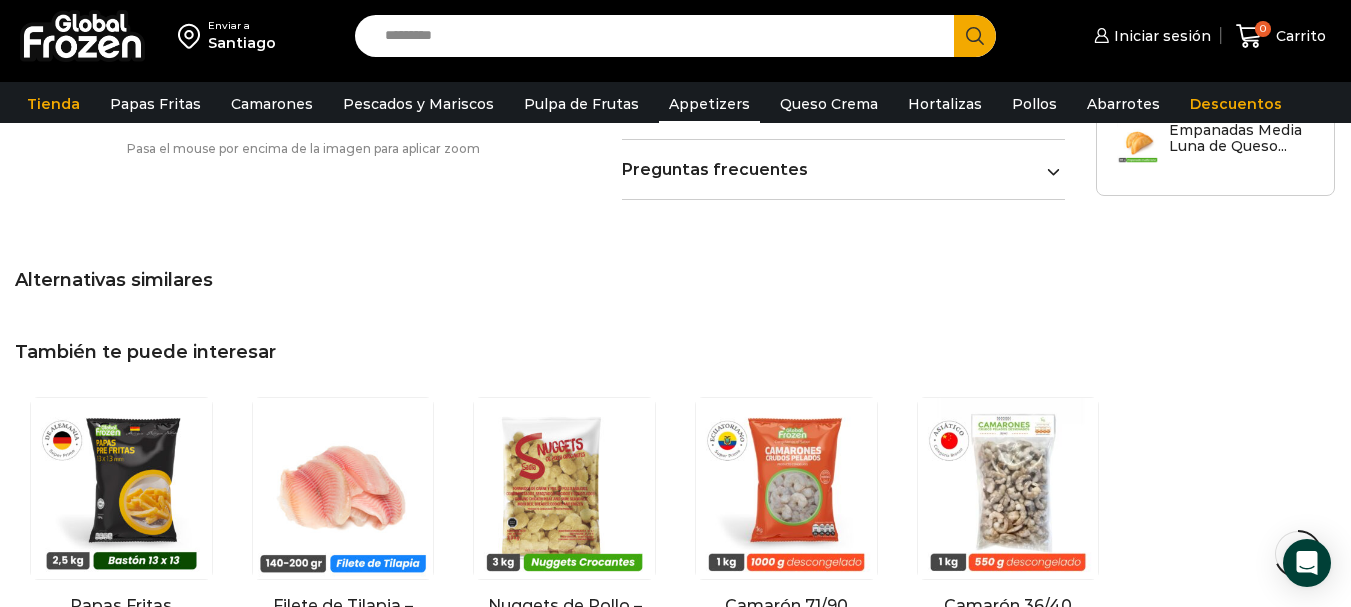 click on "Appetizers" at bounding box center (709, 104) 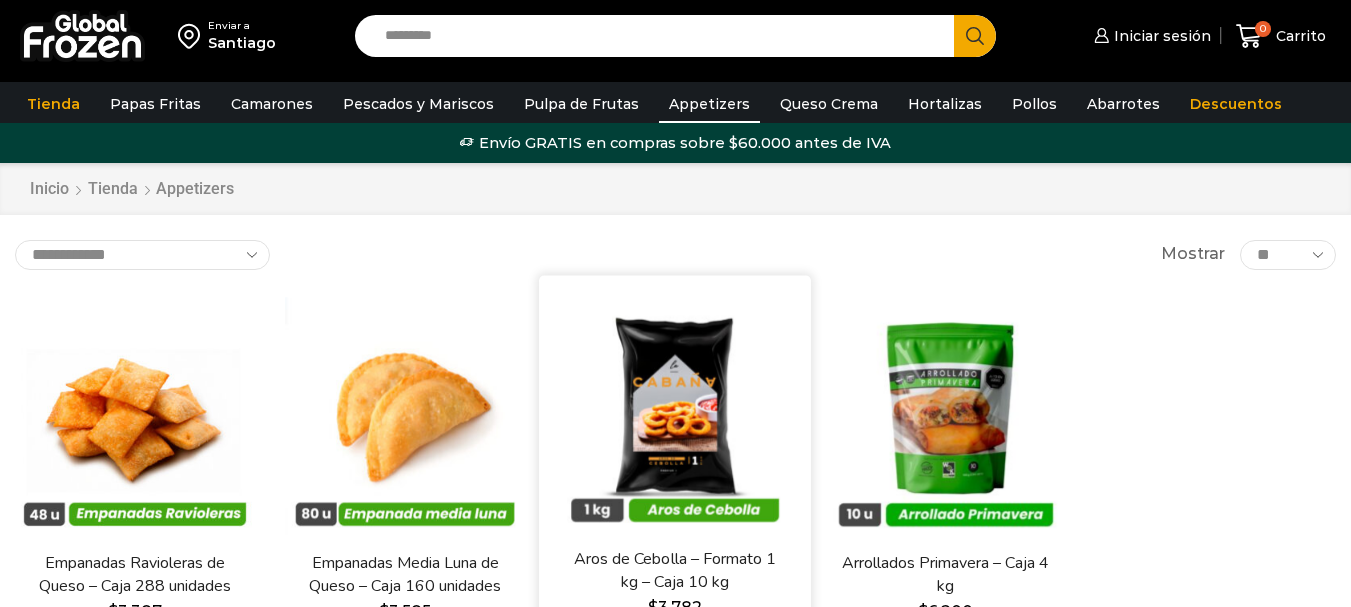 scroll, scrollTop: 0, scrollLeft: 0, axis: both 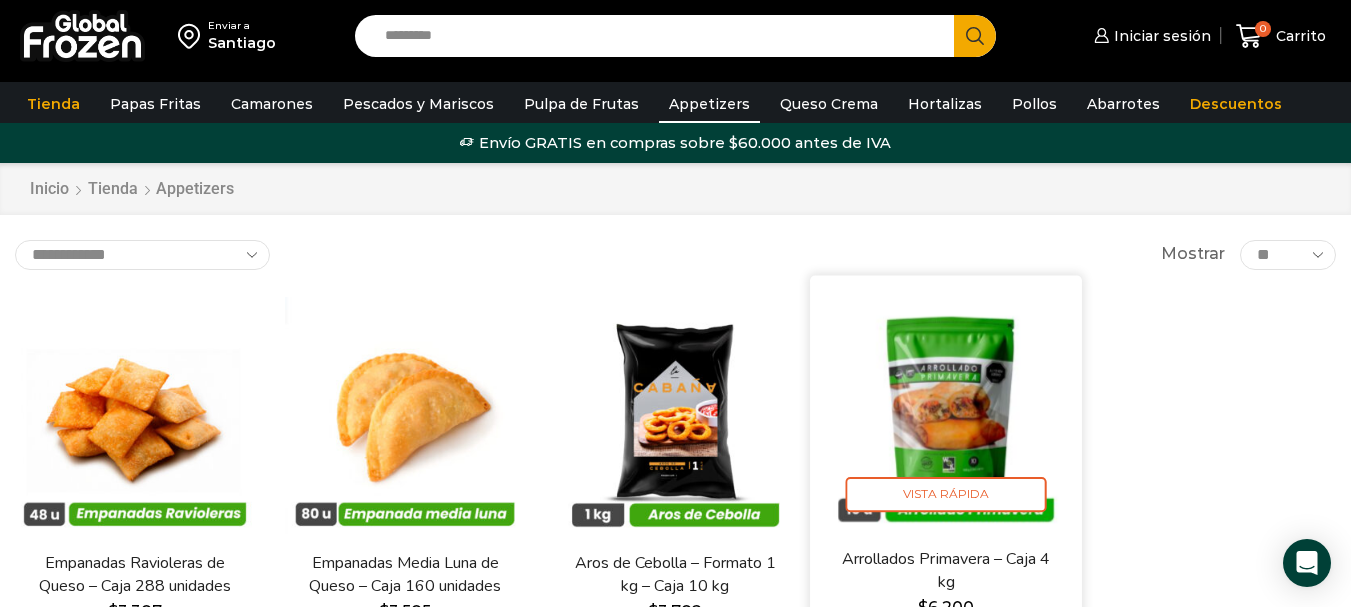 click at bounding box center (946, 411) 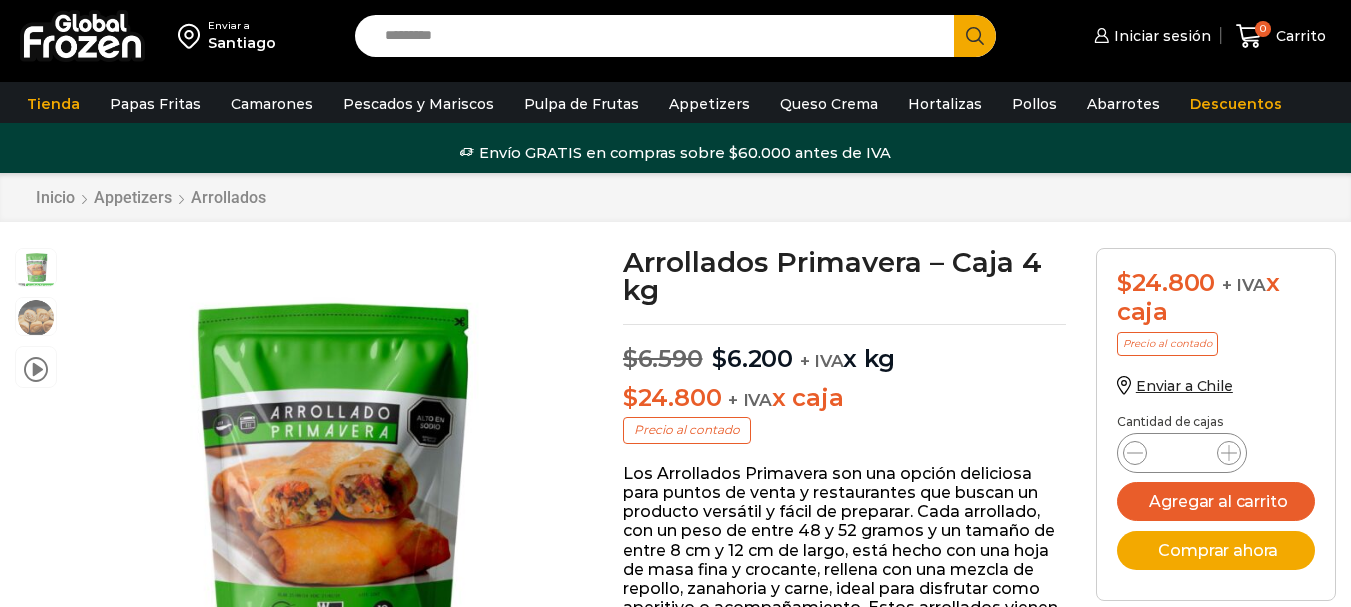 scroll, scrollTop: 1, scrollLeft: 0, axis: vertical 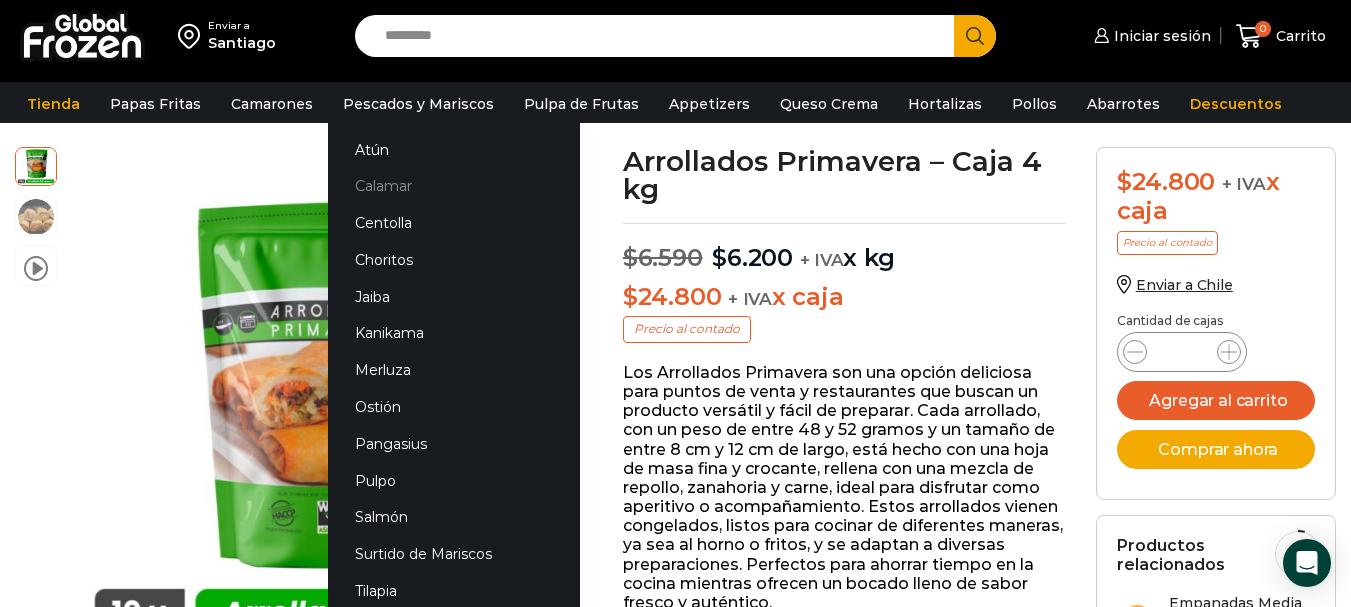 click on "Calamar" at bounding box center [454, 186] 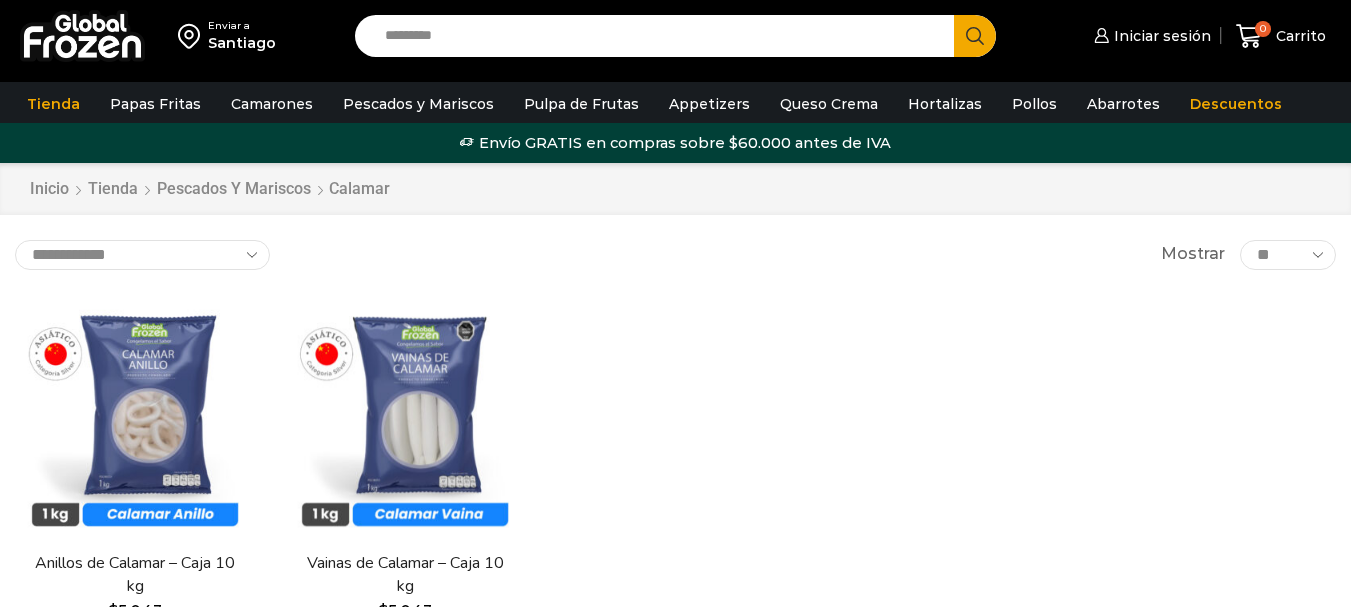scroll, scrollTop: 0, scrollLeft: 0, axis: both 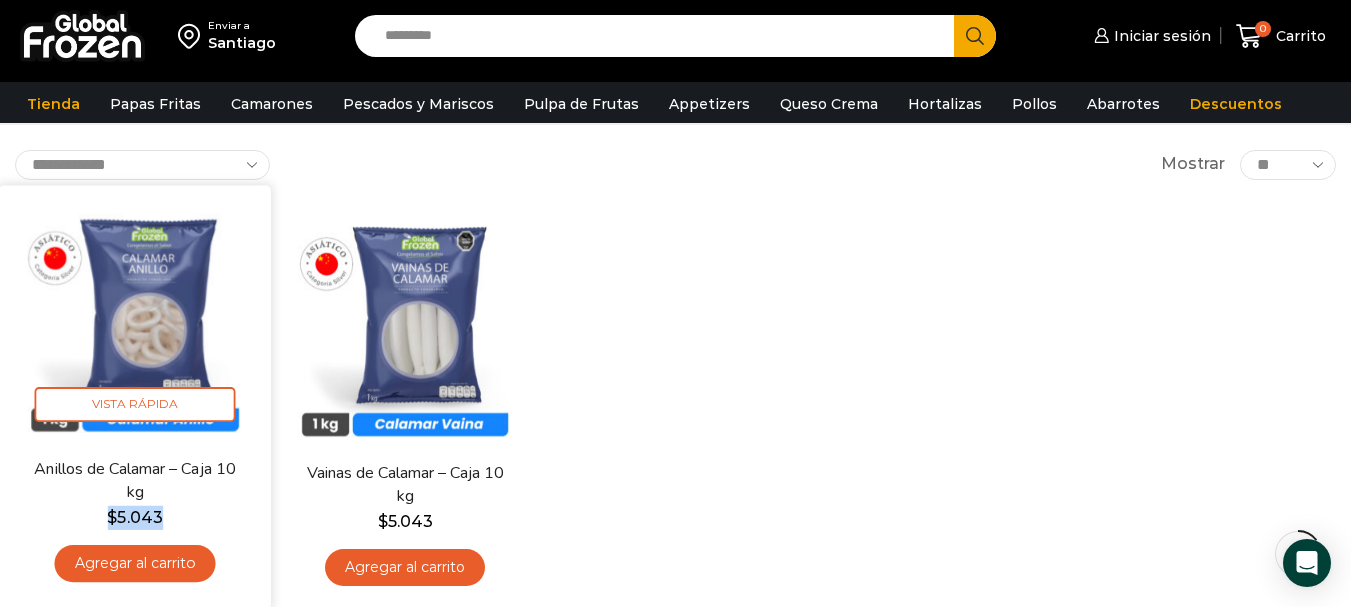 drag, startPoint x: 191, startPoint y: 502, endPoint x: 96, endPoint y: 510, distance: 95.33625 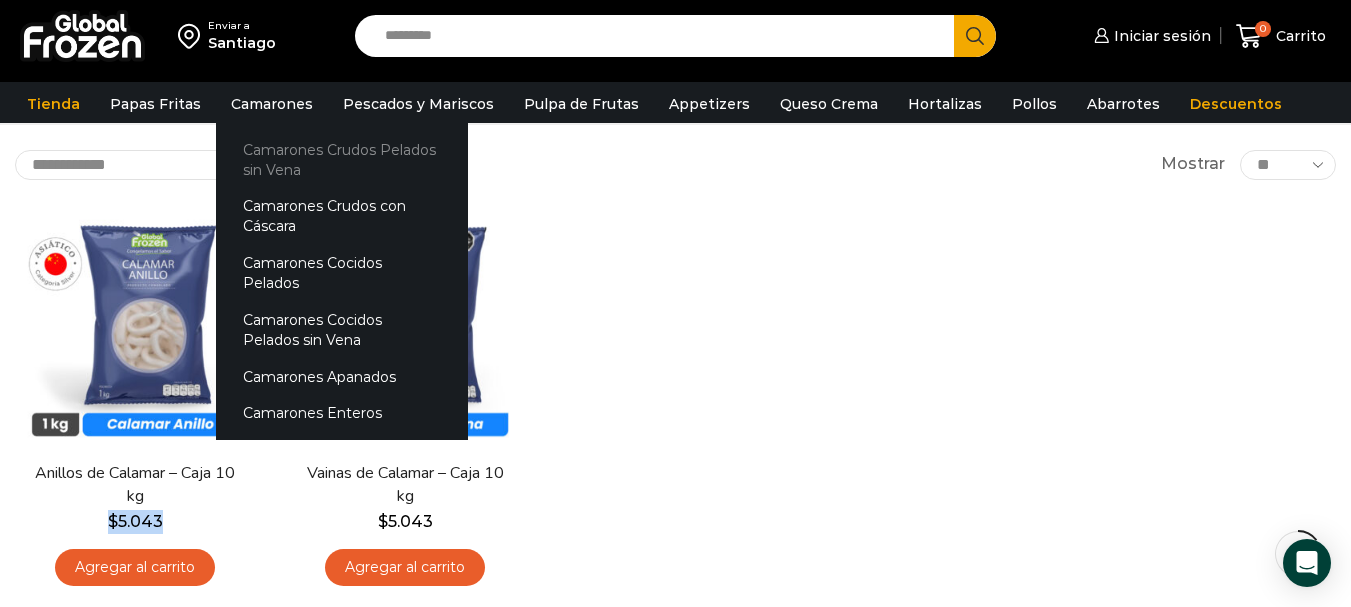 click on "Camarones Crudos Pelados sin Vena" at bounding box center [342, 159] 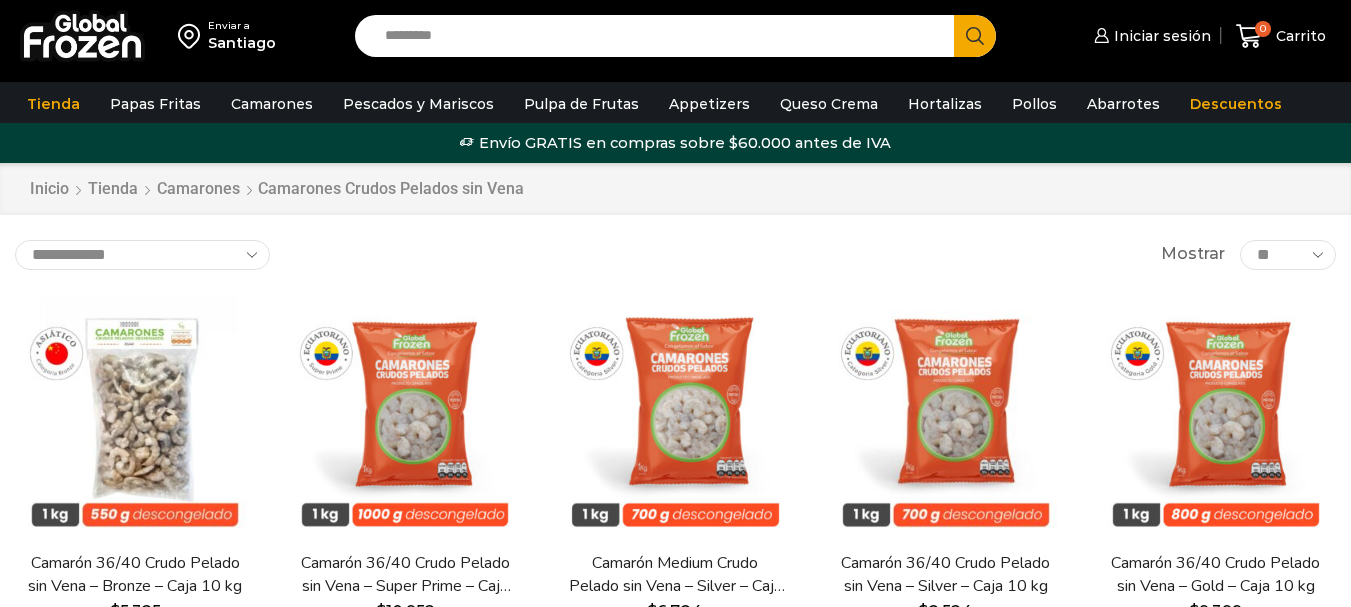 scroll, scrollTop: 0, scrollLeft: 0, axis: both 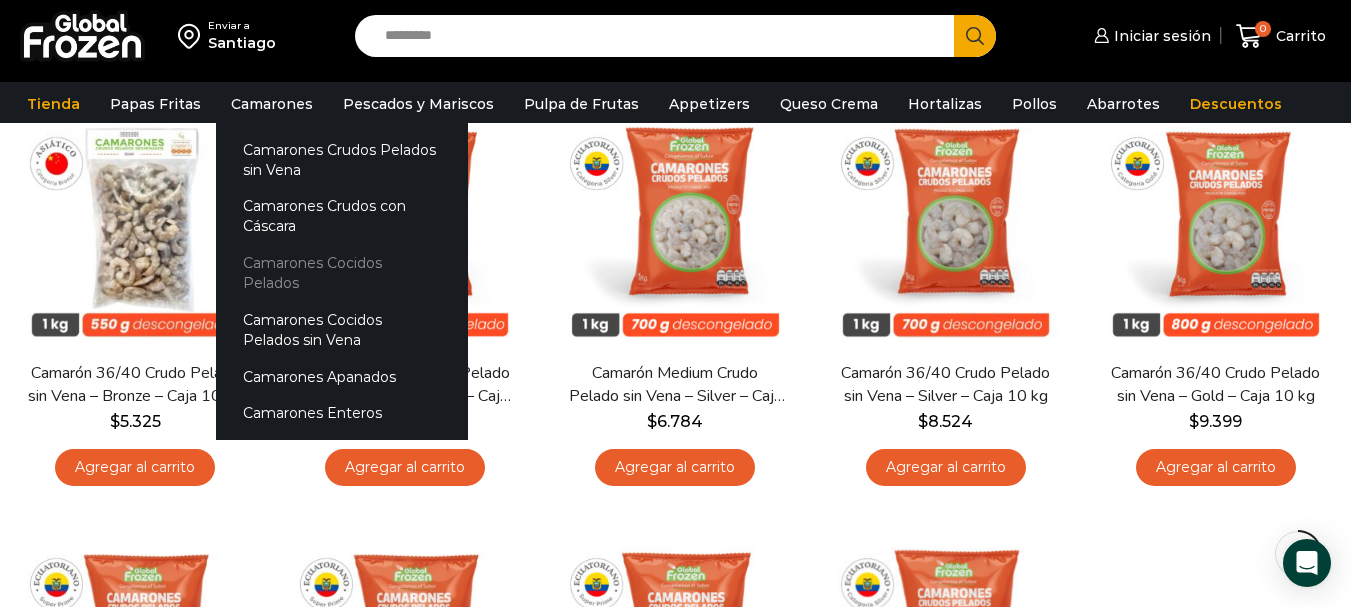 click on "Camarones Cocidos Pelados" at bounding box center (342, 273) 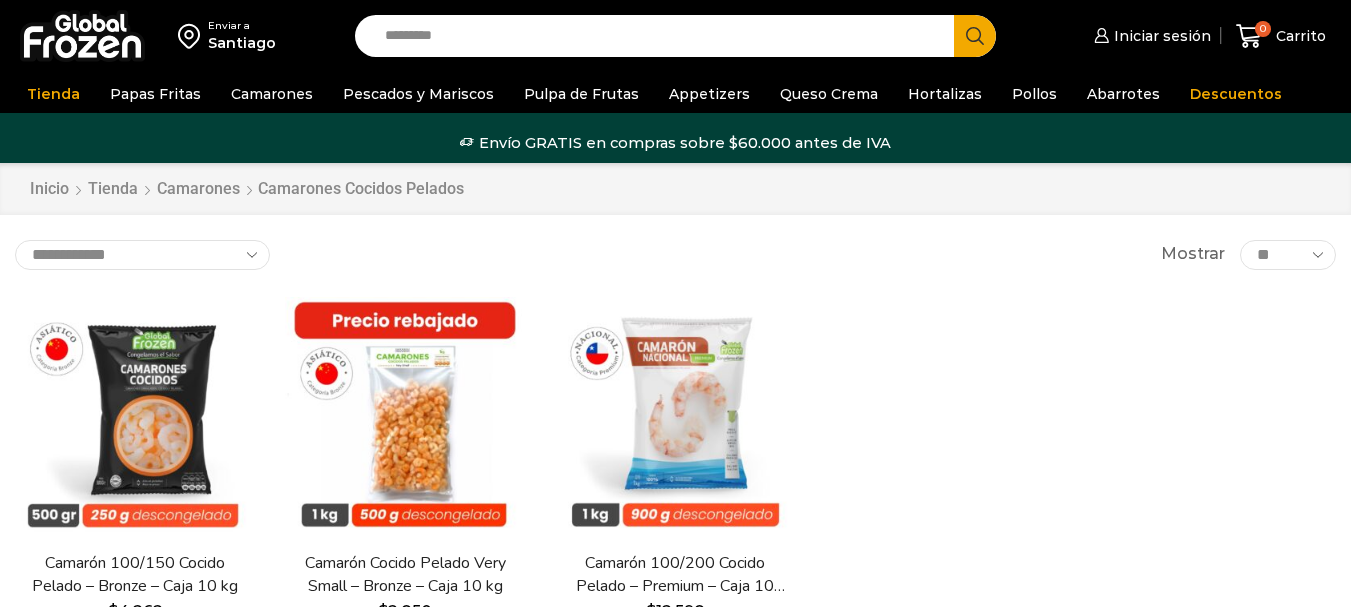 scroll, scrollTop: 0, scrollLeft: 0, axis: both 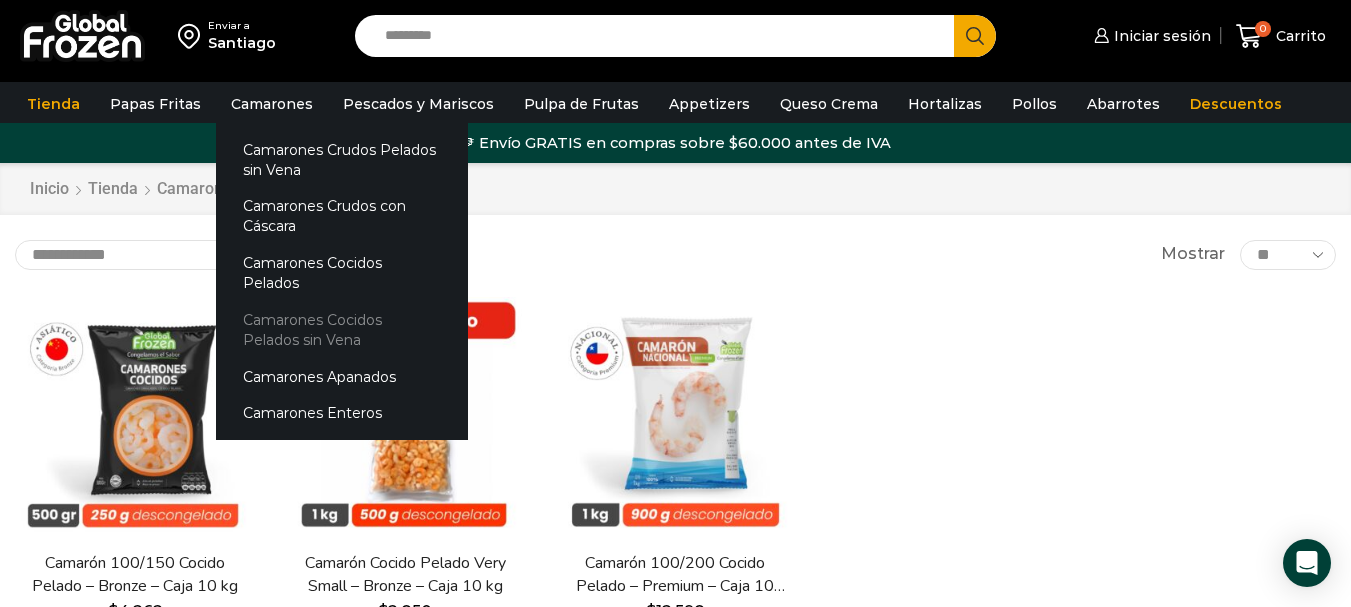 click on "Camarones Cocidos Pelados sin Vena" at bounding box center [342, 329] 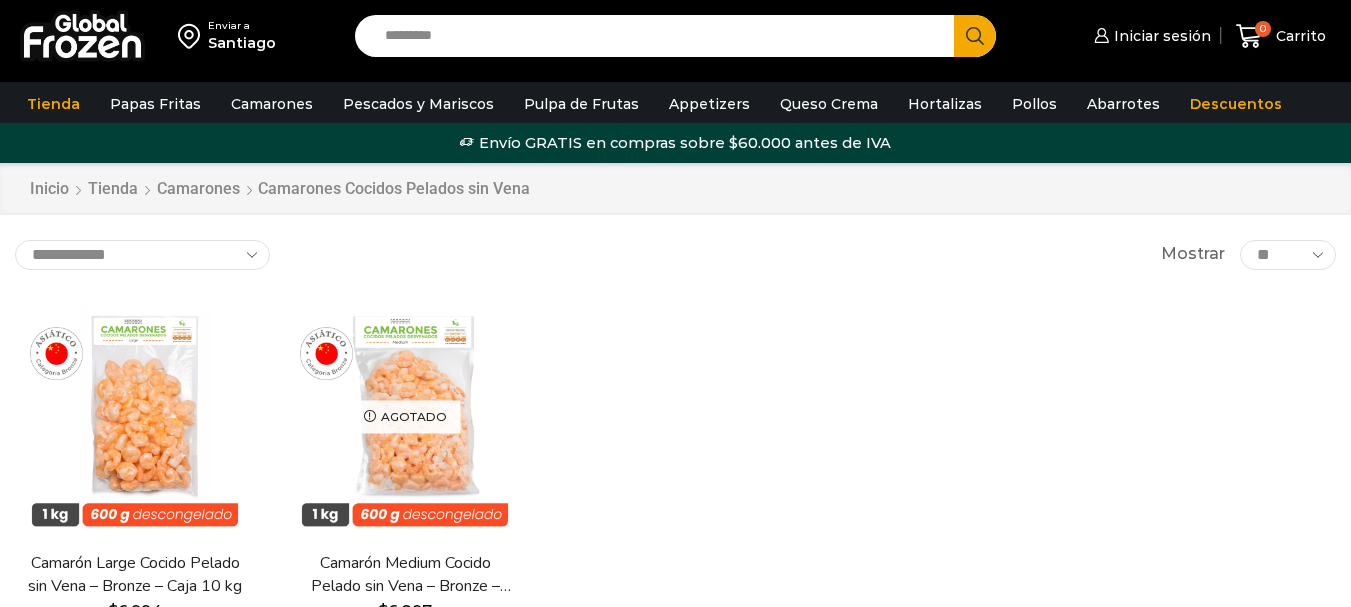 scroll, scrollTop: 0, scrollLeft: 0, axis: both 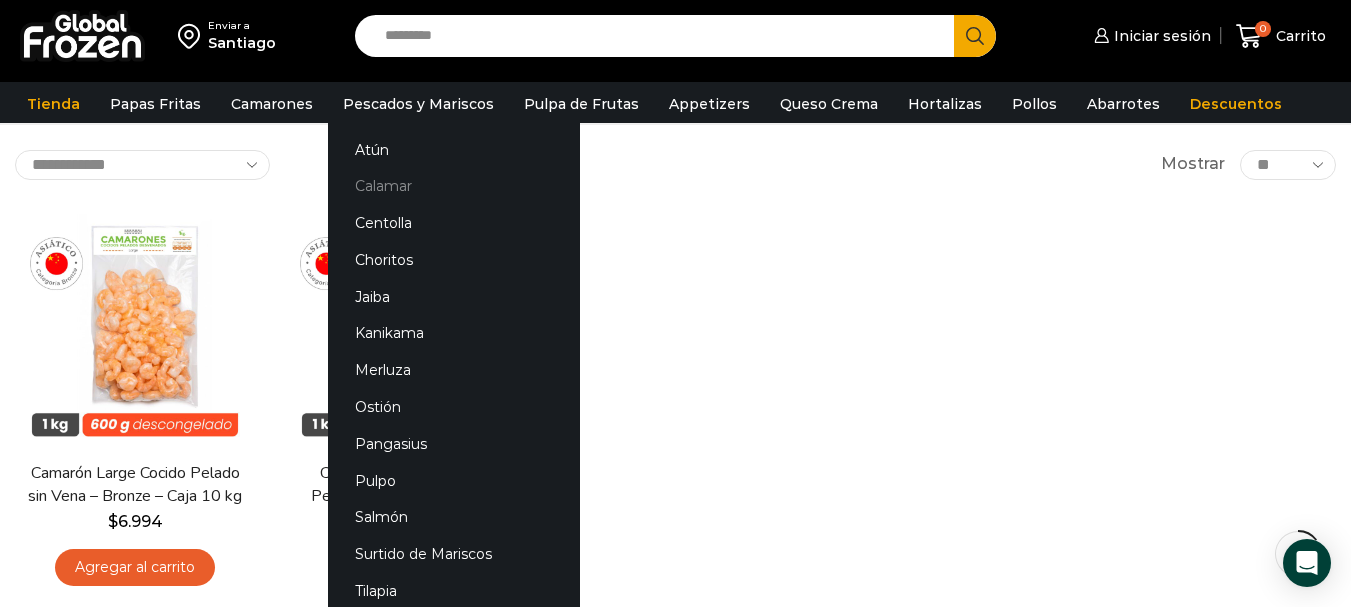 click on "Calamar" at bounding box center (454, 186) 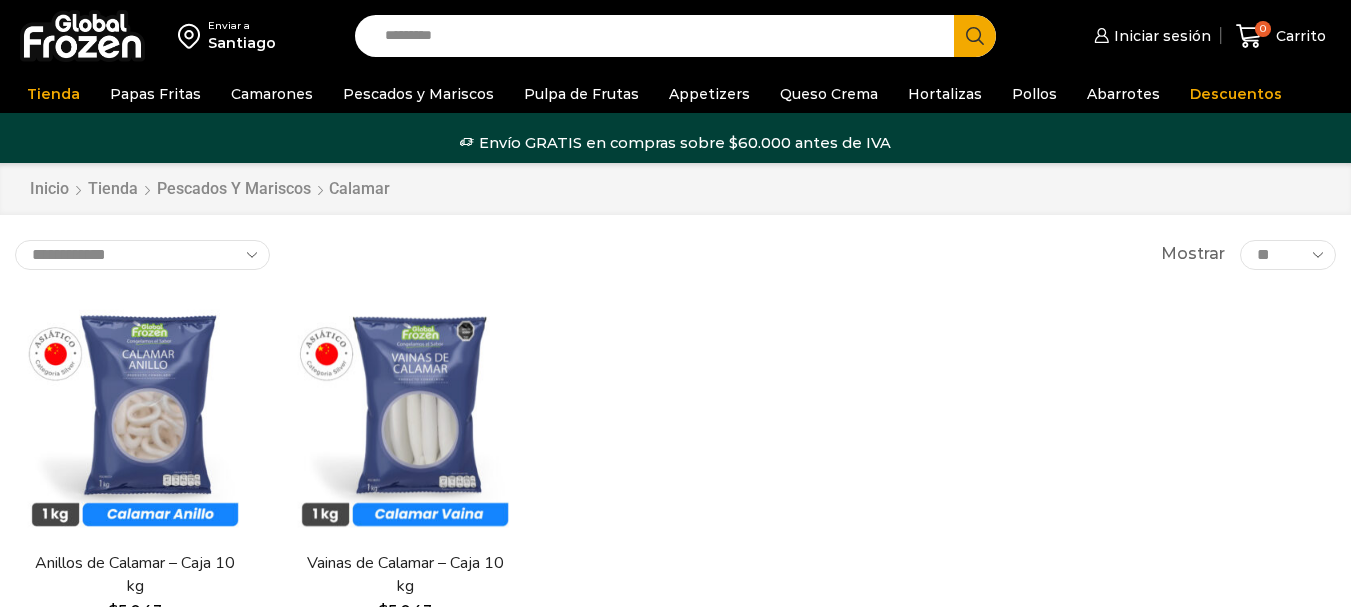 scroll, scrollTop: 0, scrollLeft: 0, axis: both 